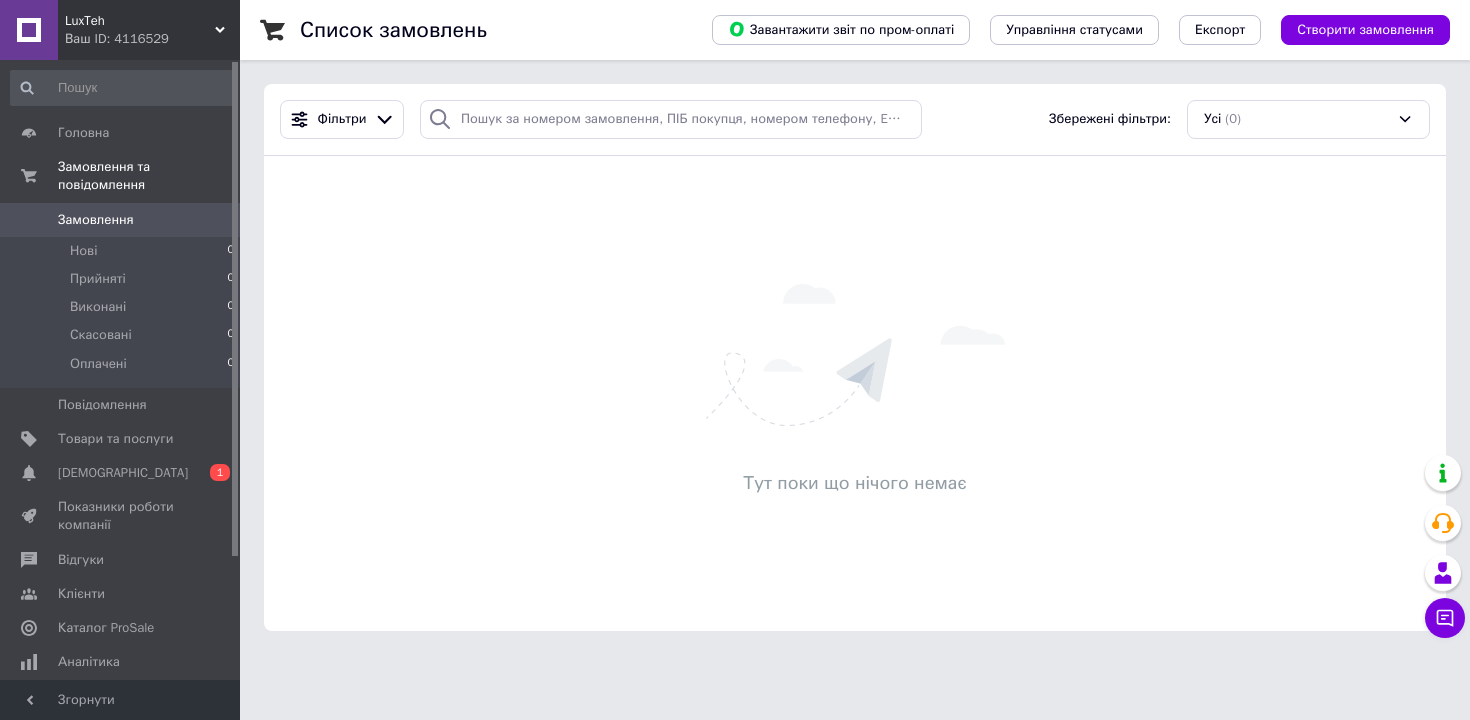 scroll, scrollTop: 0, scrollLeft: 0, axis: both 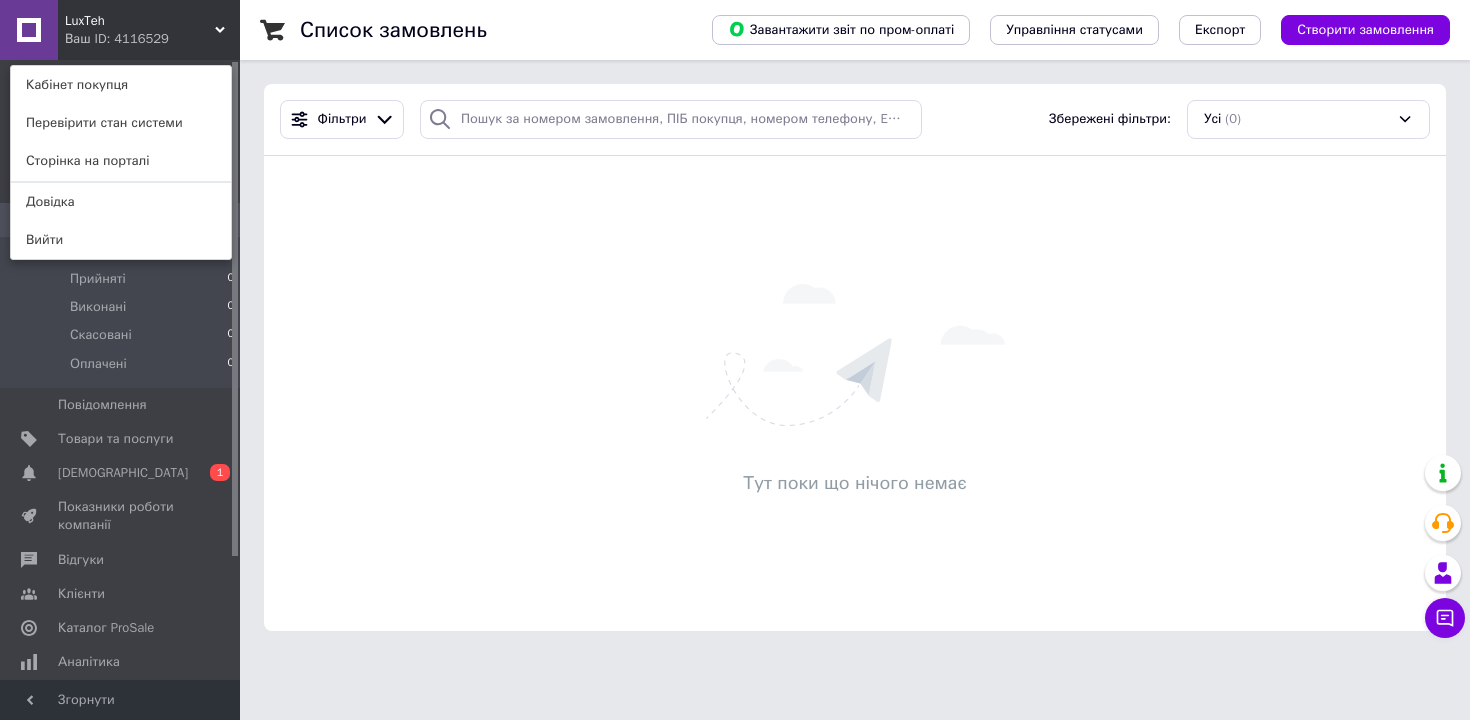 click on "Тут поки що нічого немає" at bounding box center [855, 393] 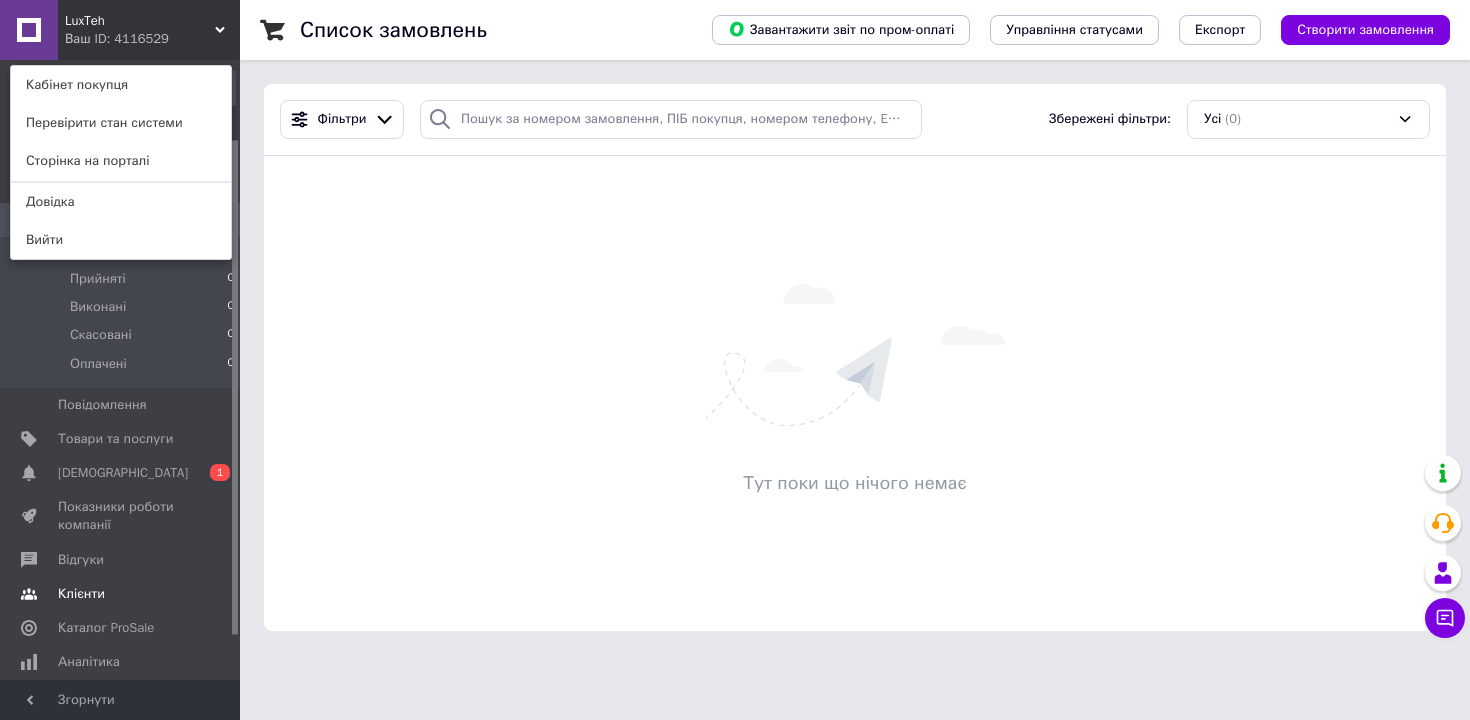 scroll, scrollTop: 154, scrollLeft: 0, axis: vertical 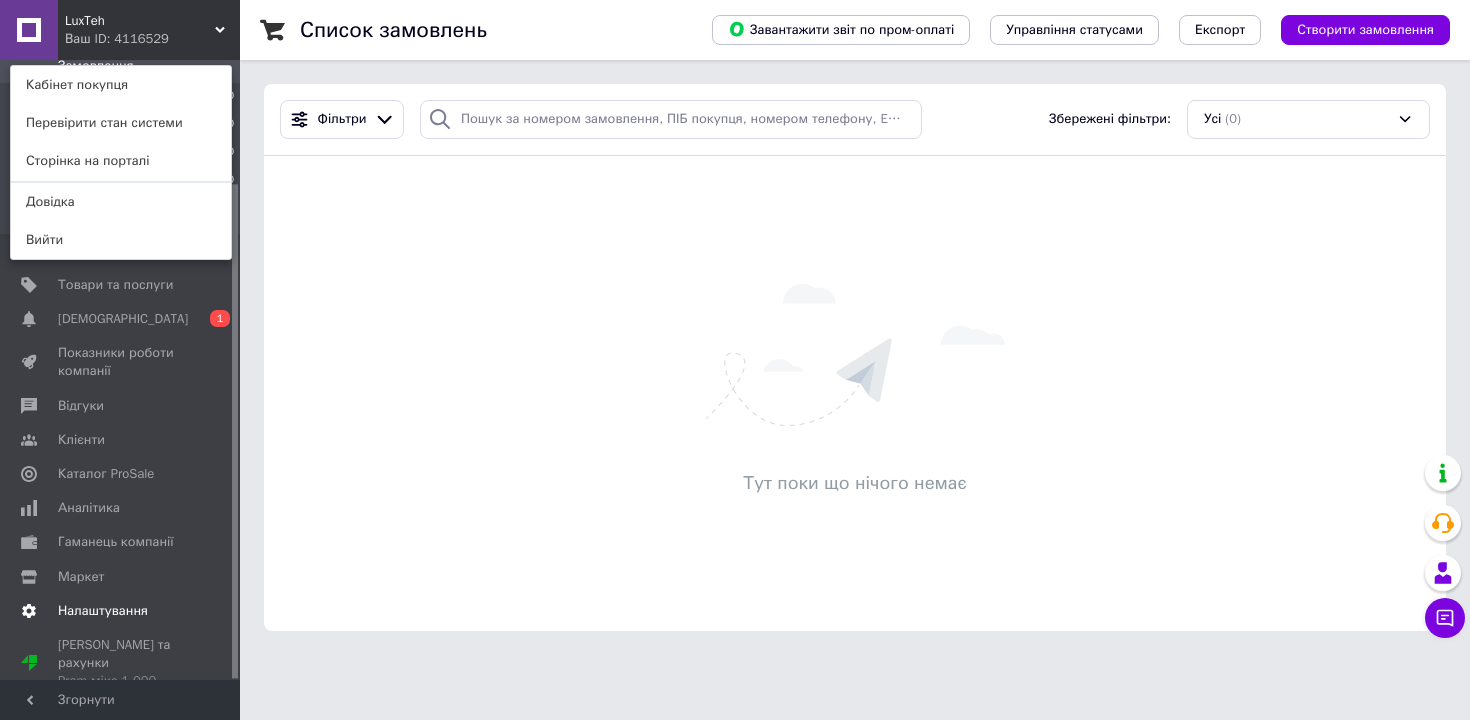 click on "Налаштування" at bounding box center (103, 611) 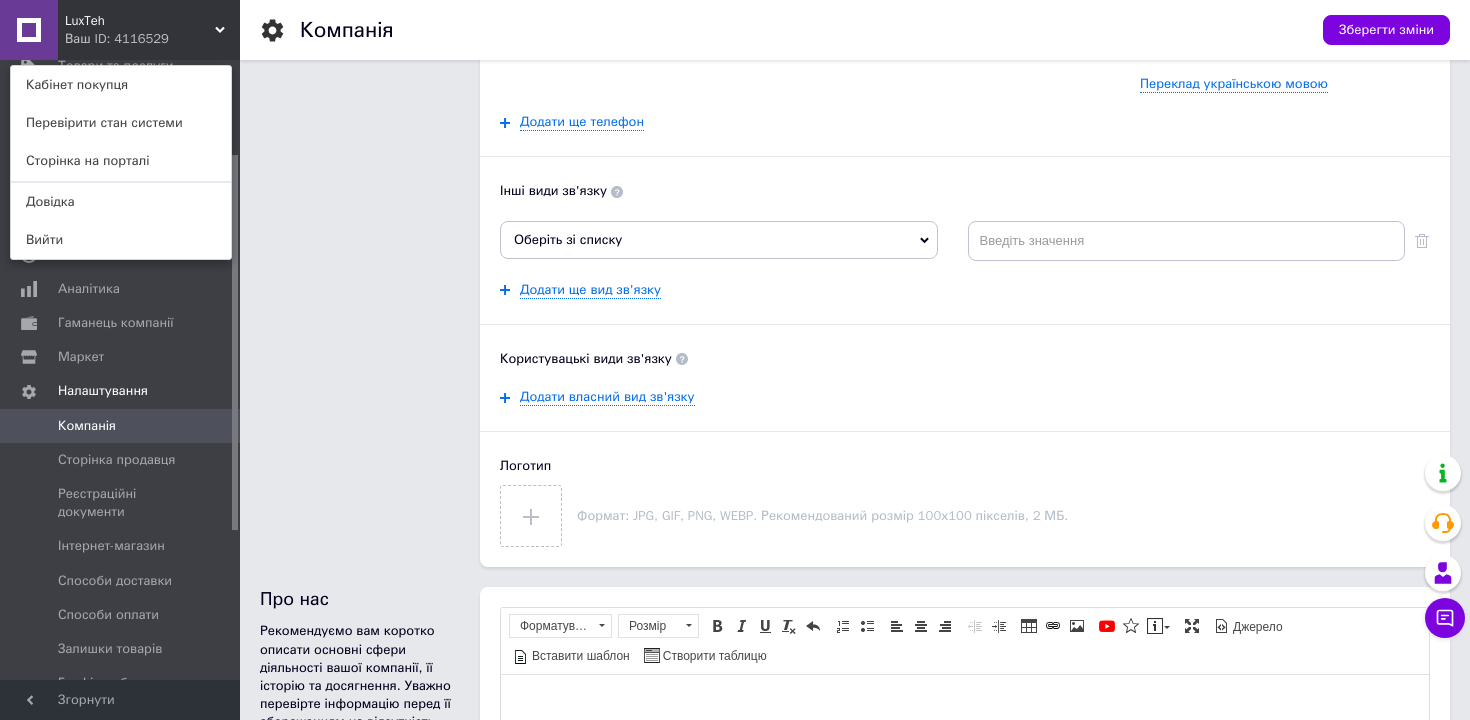 scroll, scrollTop: 460, scrollLeft: 0, axis: vertical 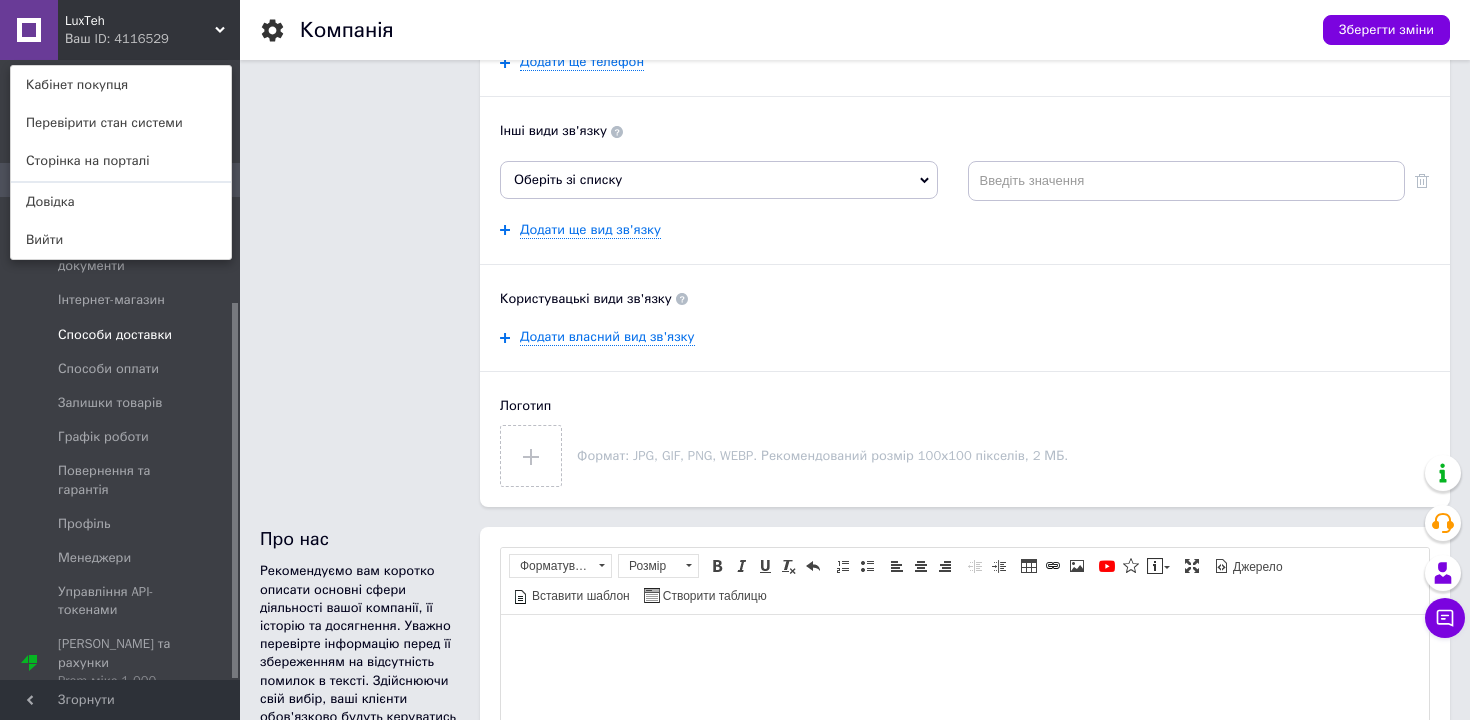 click 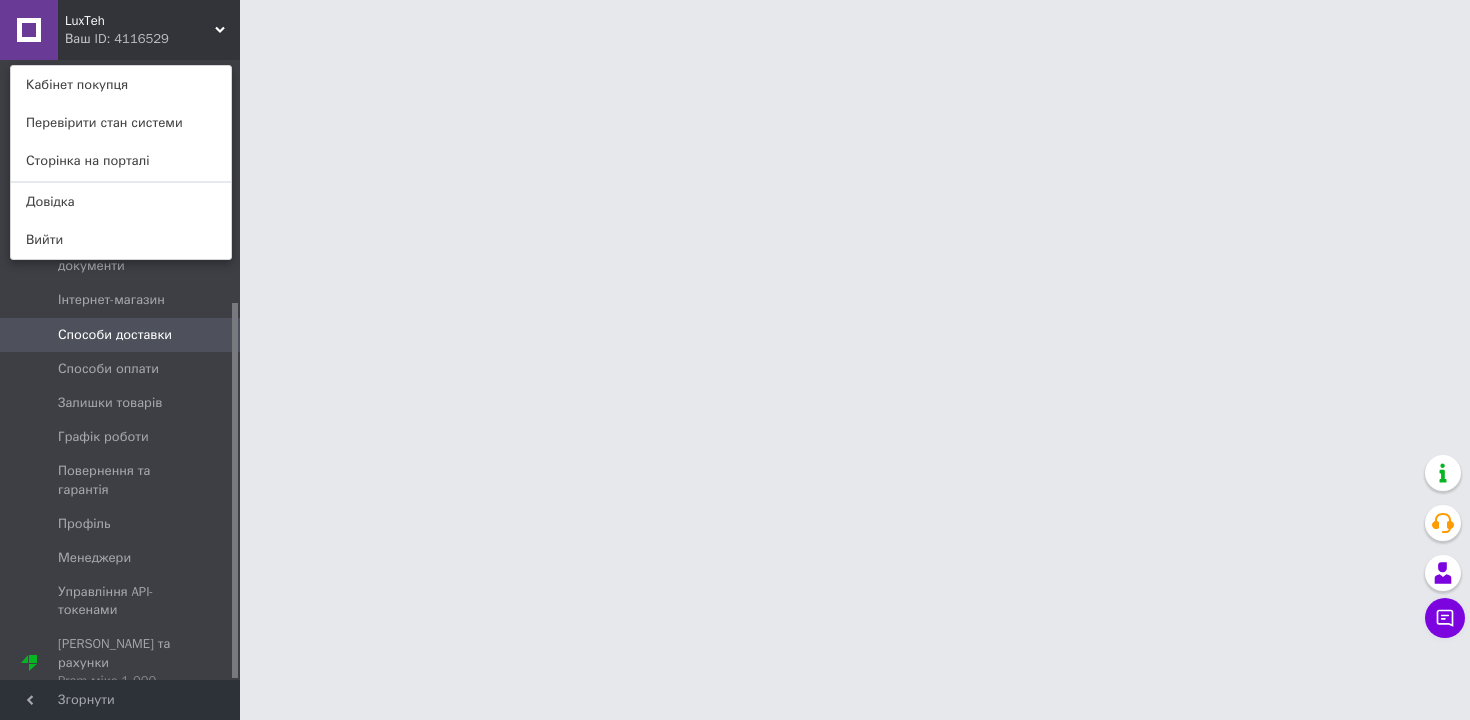 scroll, scrollTop: 0, scrollLeft: 0, axis: both 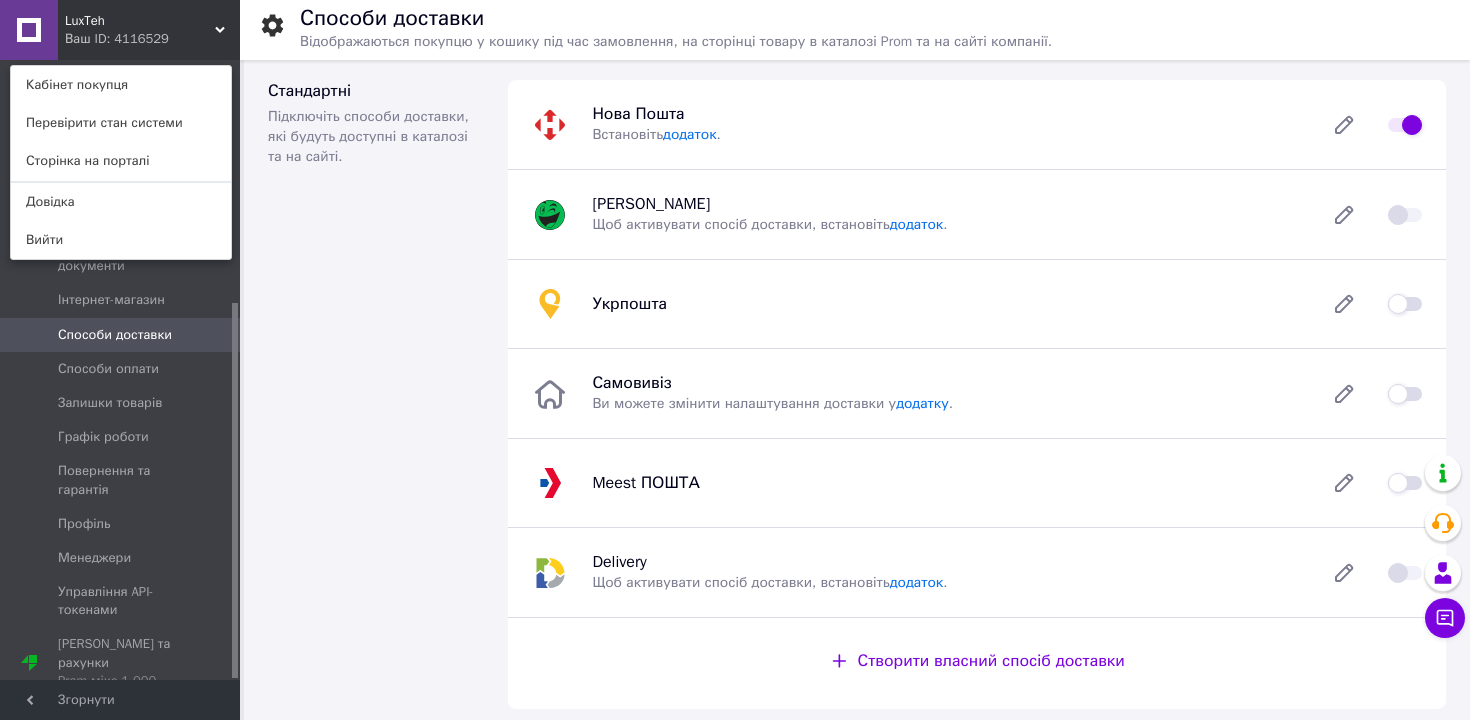 click on "Ваш ID: 4116529" at bounding box center [107, 39] 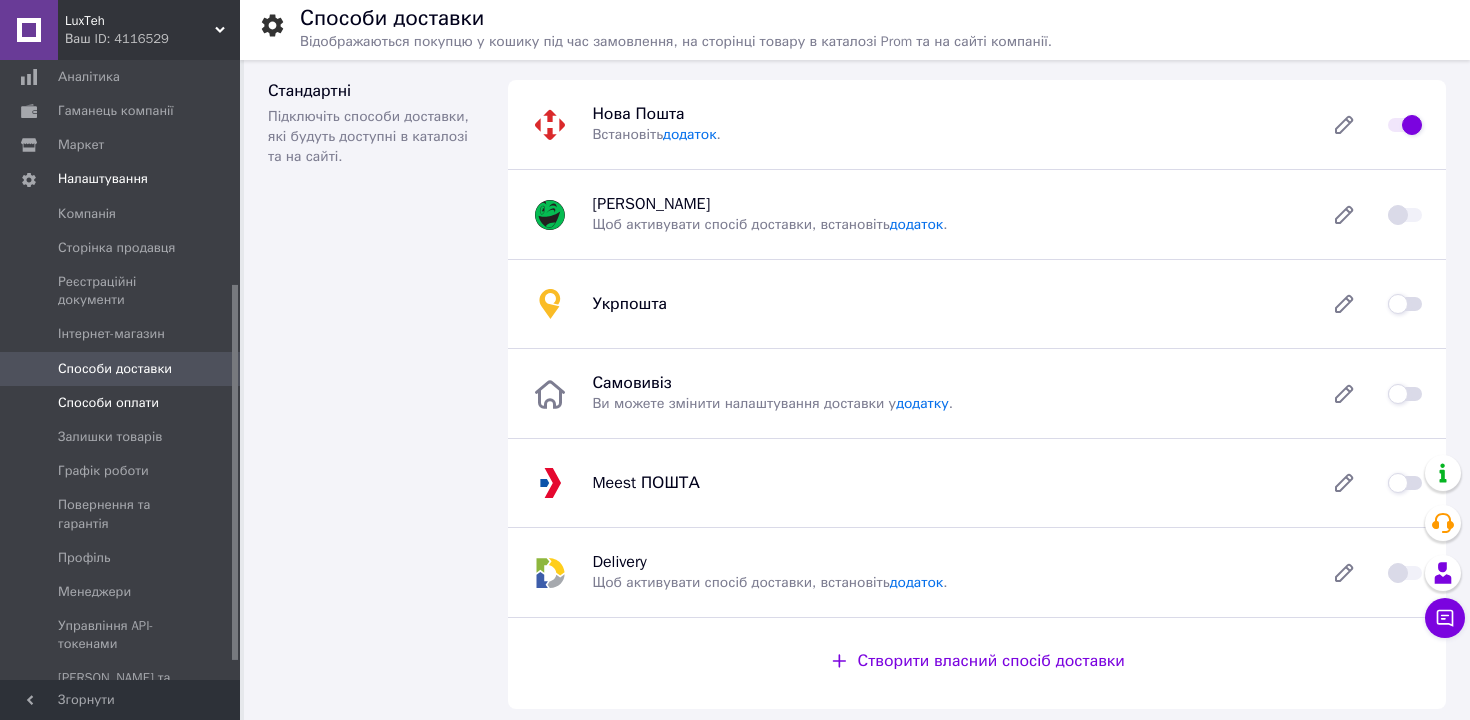 scroll, scrollTop: 400, scrollLeft: 0, axis: vertical 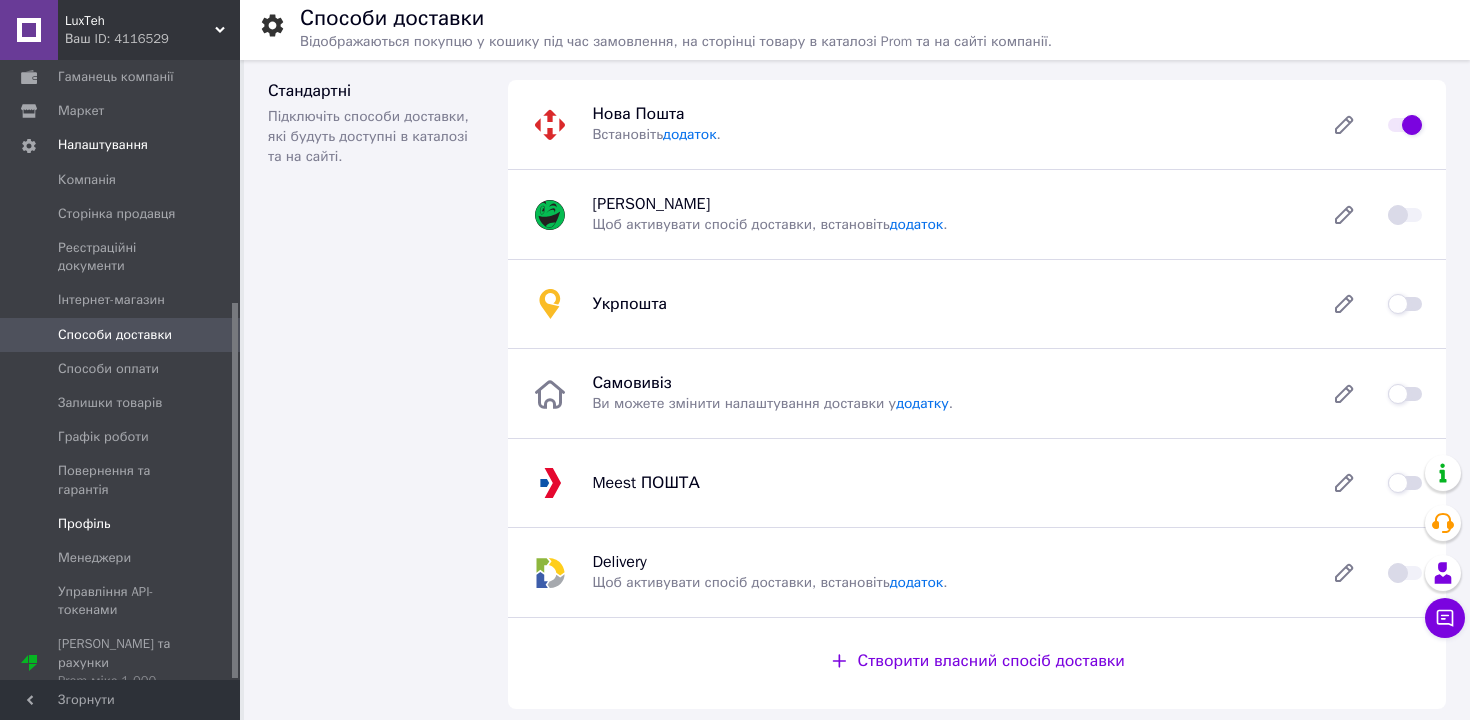 click on "Профіль" at bounding box center (84, 524) 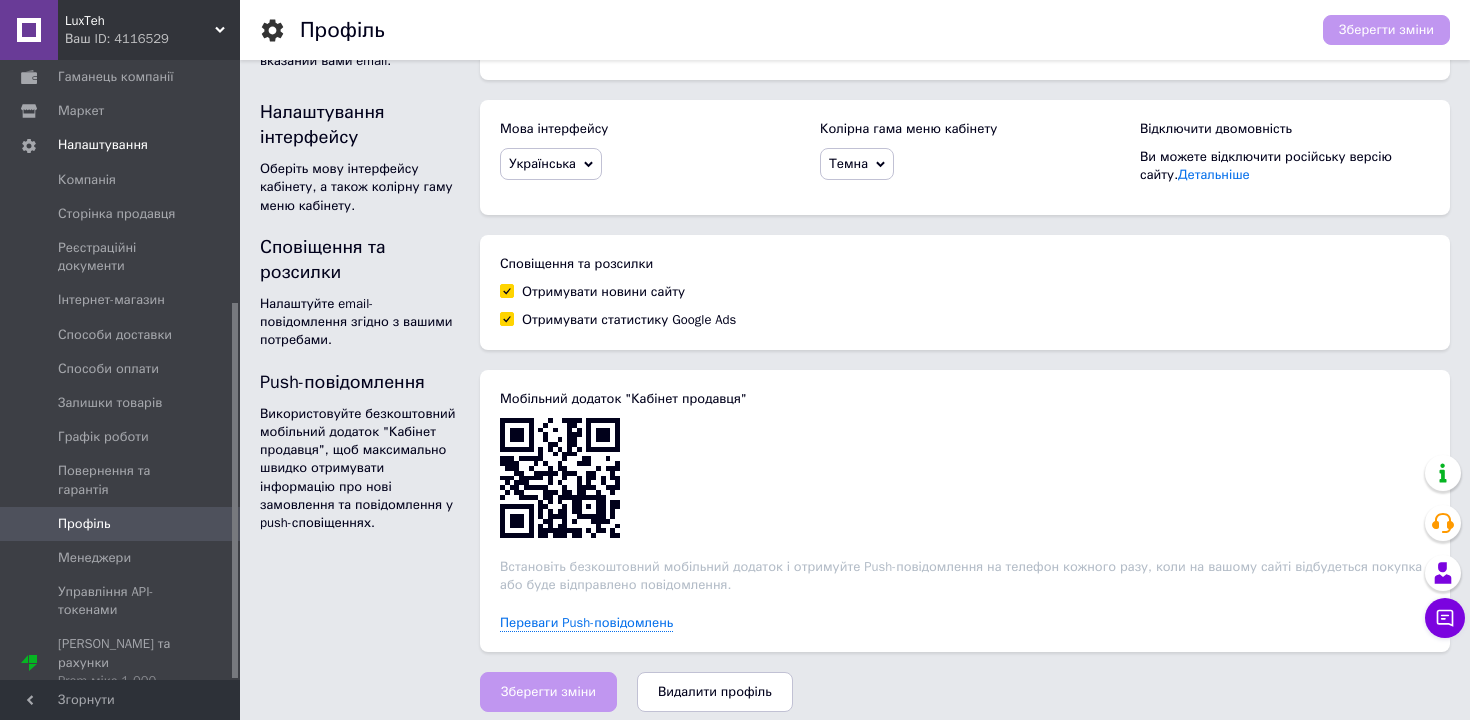 scroll, scrollTop: 0, scrollLeft: 0, axis: both 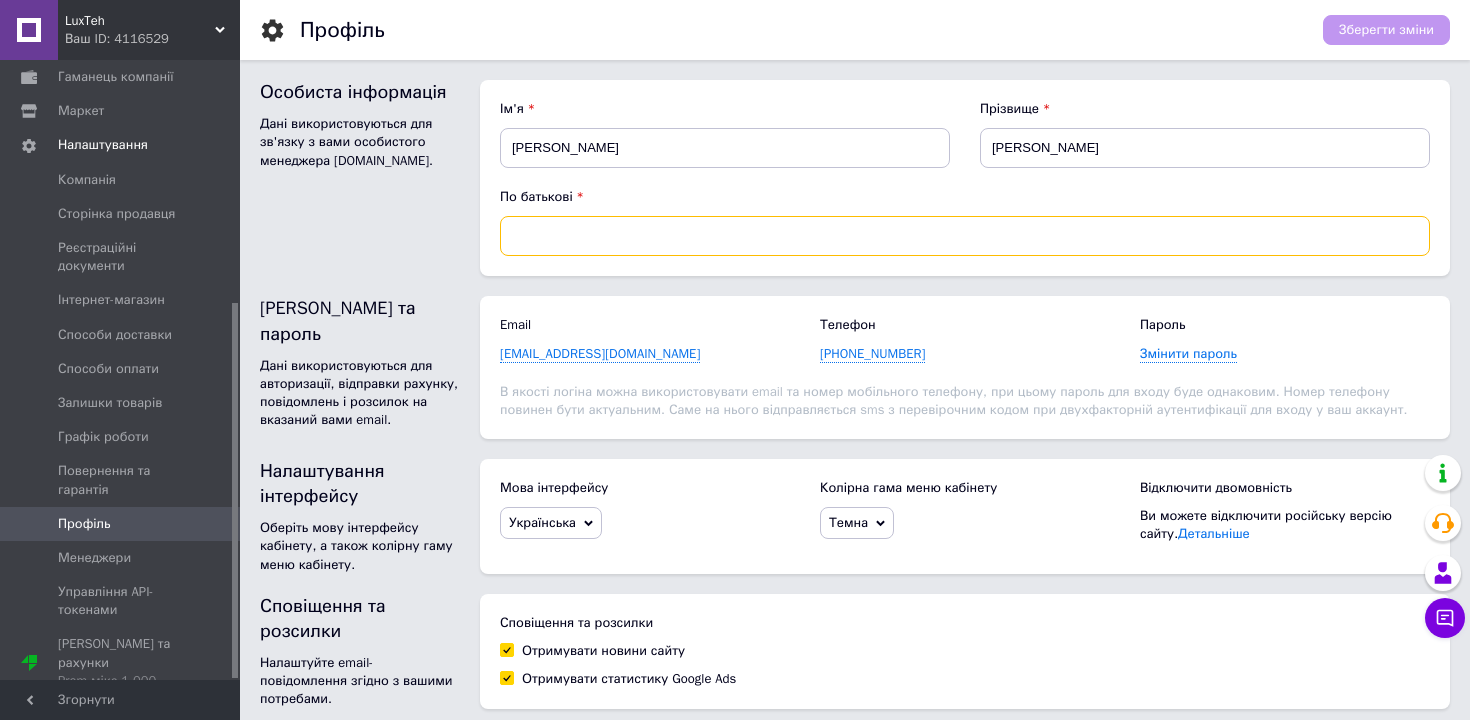 click at bounding box center [965, 236] 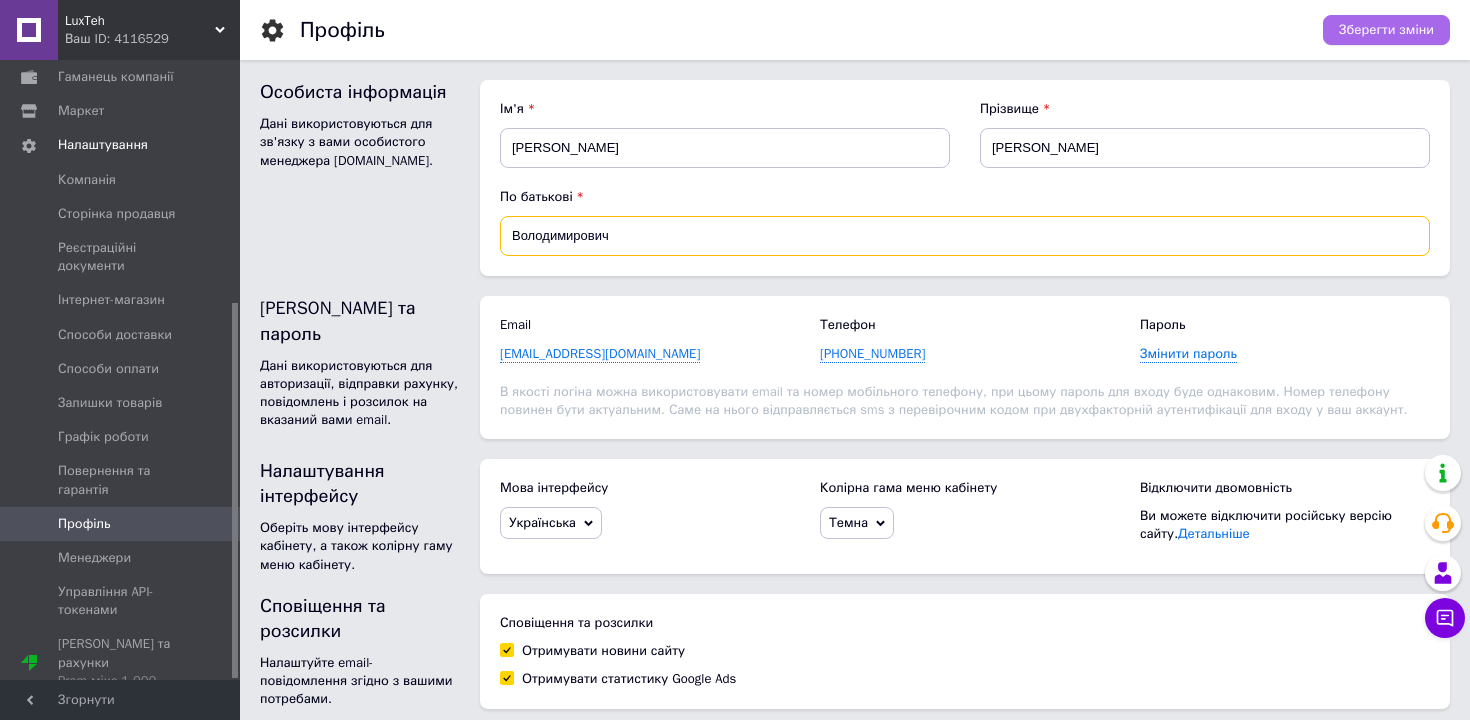 type on "Володимирович" 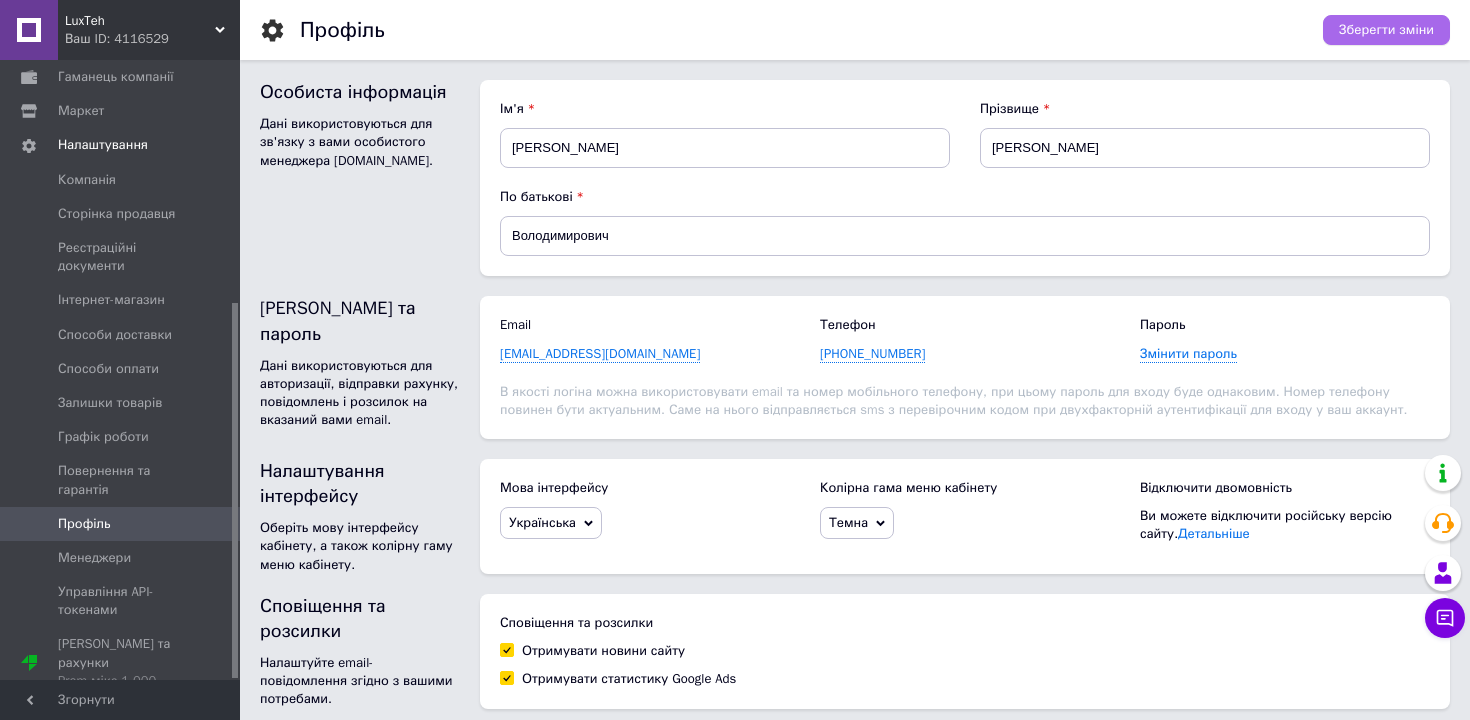 click on "Зберегти зміни" at bounding box center [1386, 30] 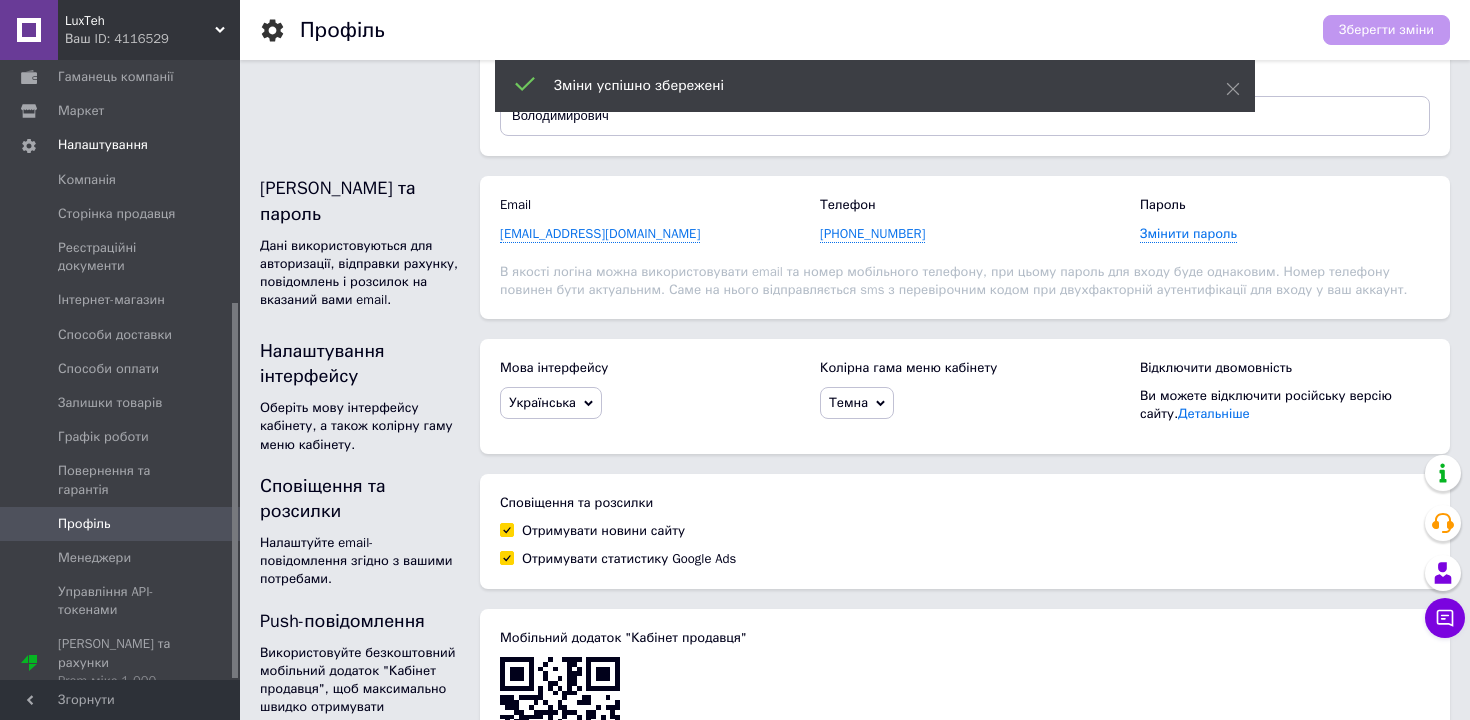scroll, scrollTop: 359, scrollLeft: 0, axis: vertical 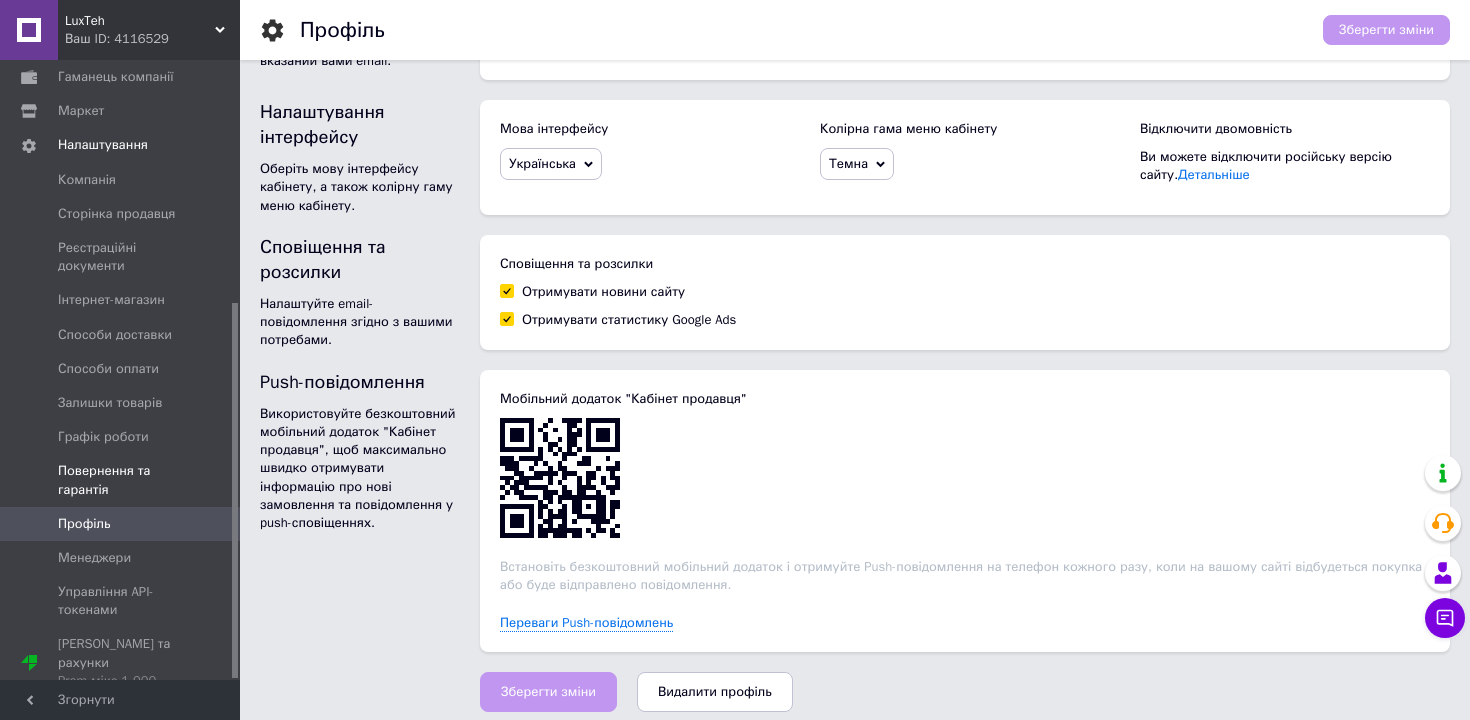 click on "Повернення та гарантія" at bounding box center (121, 480) 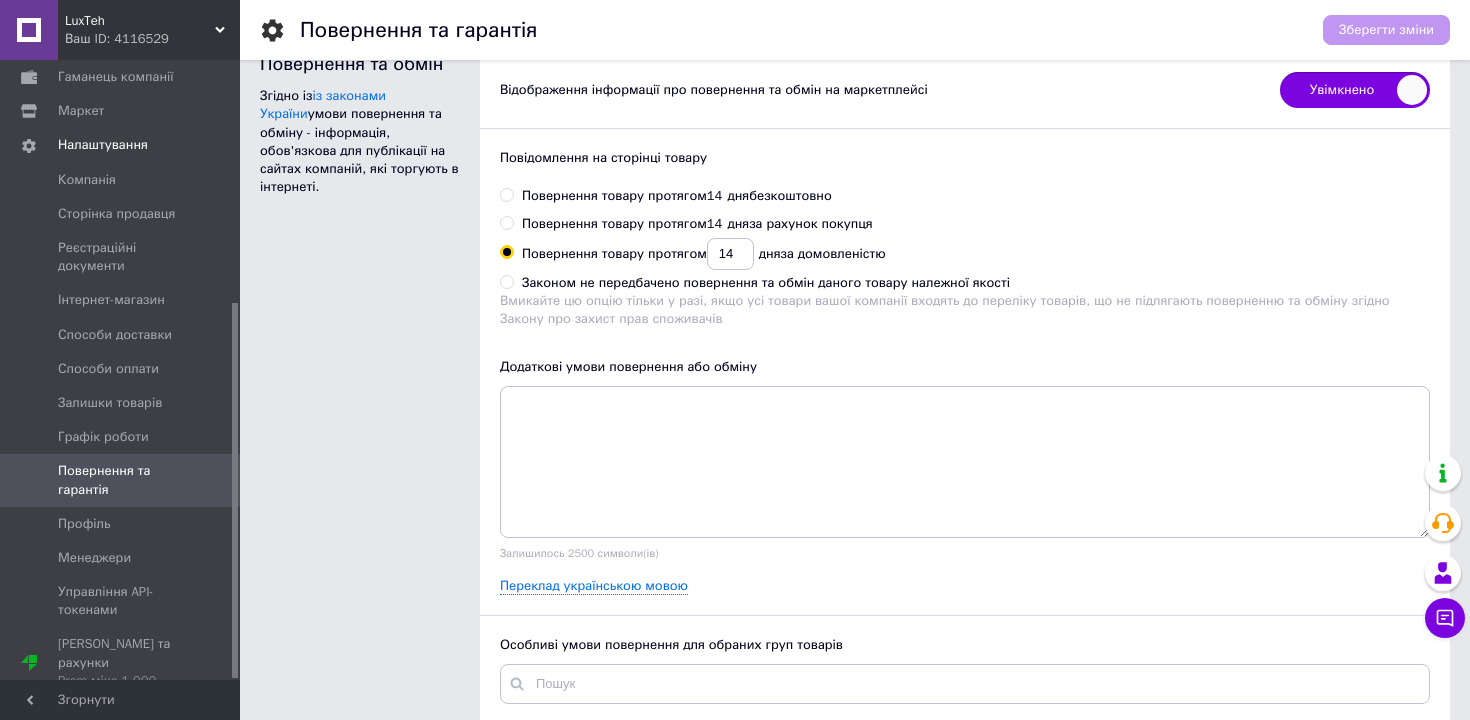 scroll, scrollTop: 0, scrollLeft: 0, axis: both 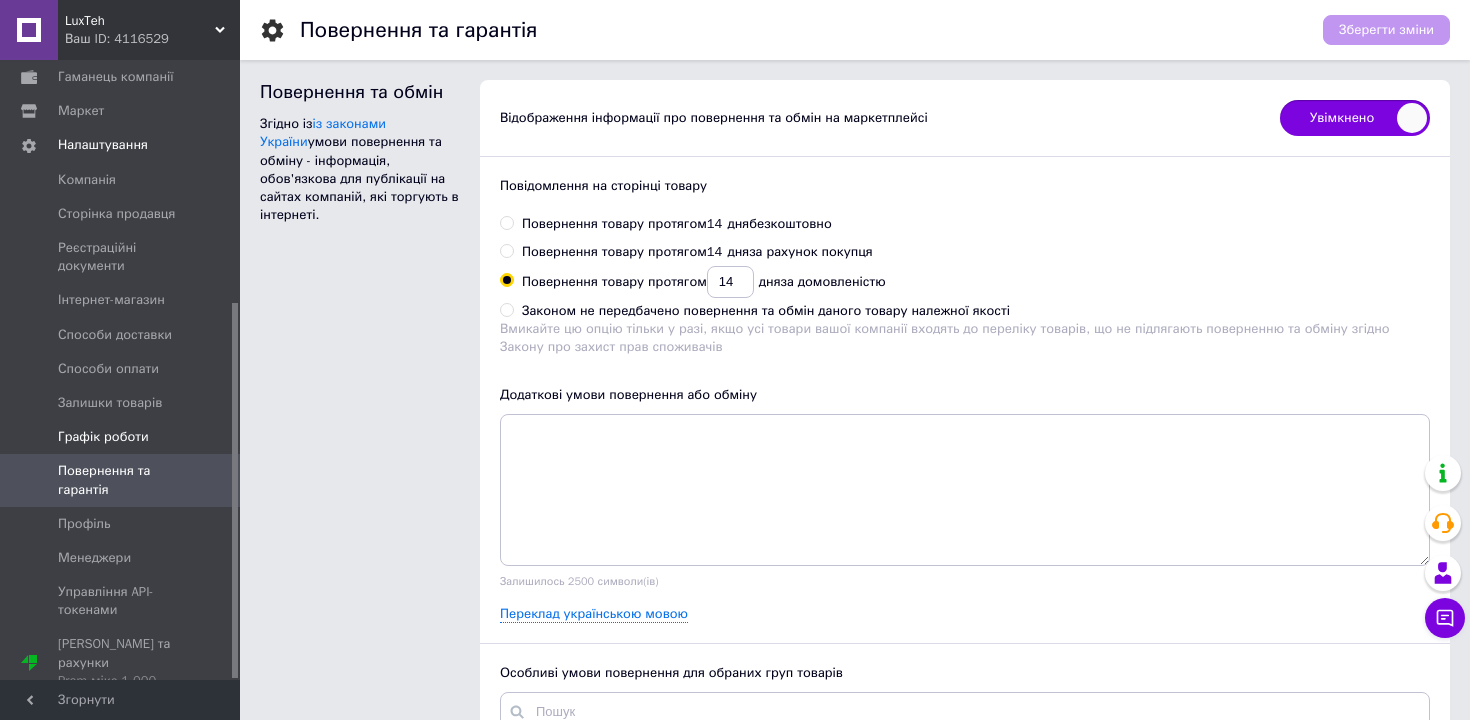 click on "Графік роботи" at bounding box center [103, 437] 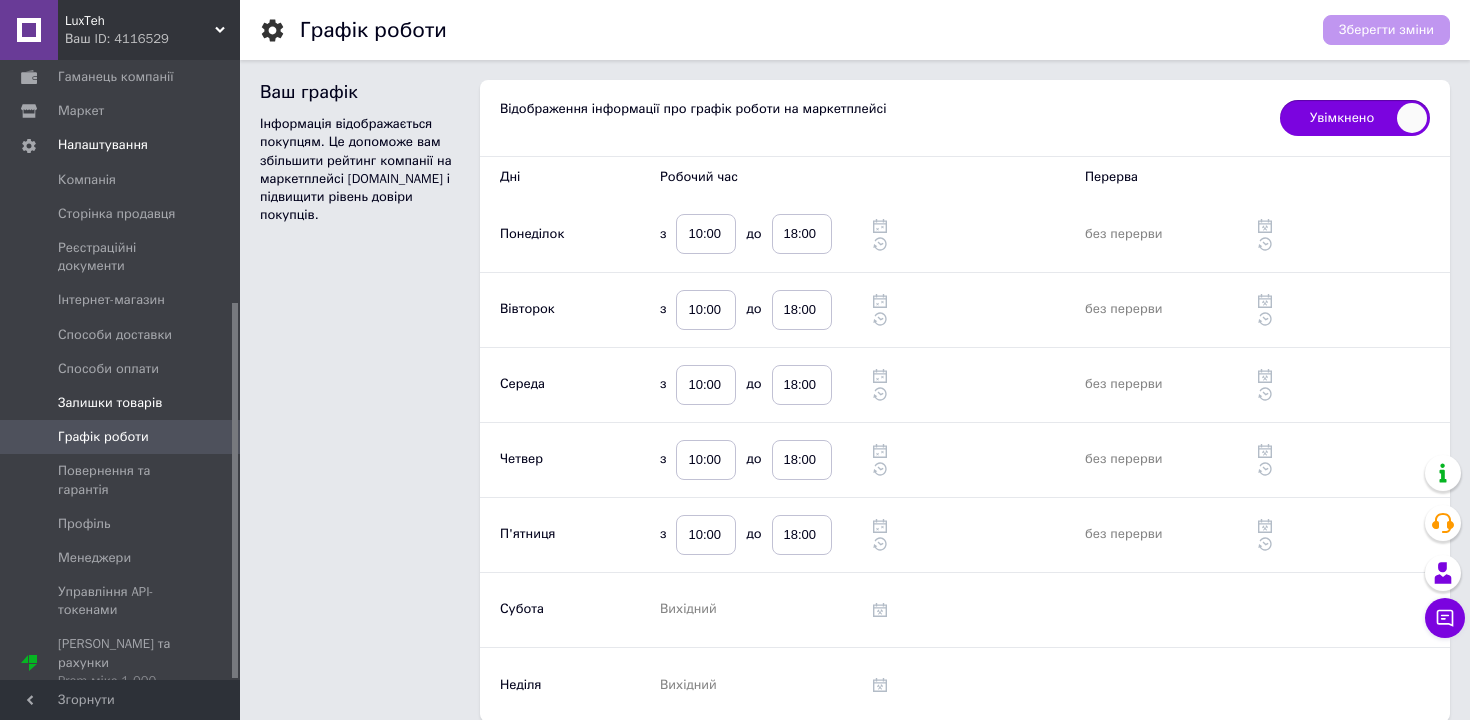 click on "Залишки товарів" at bounding box center (110, 403) 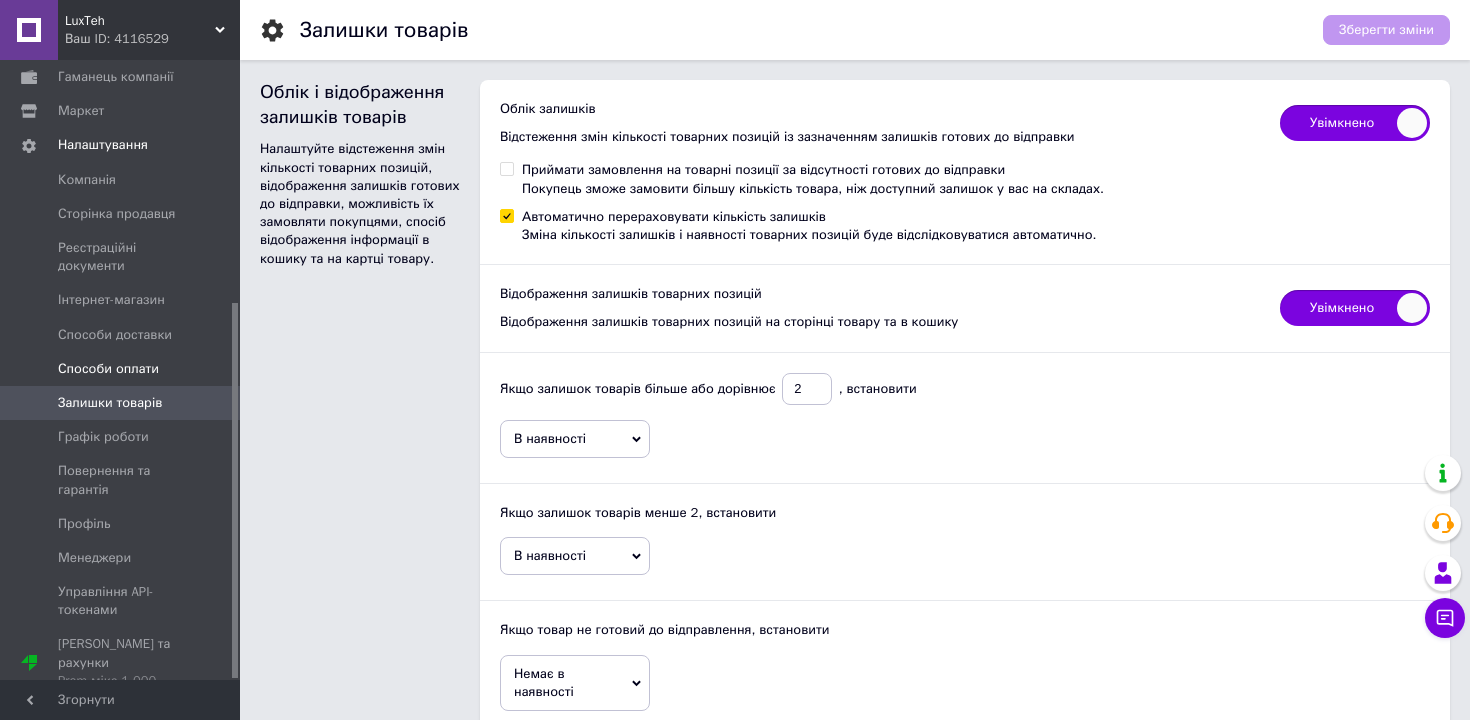 click on "Способи оплати" at bounding box center (108, 369) 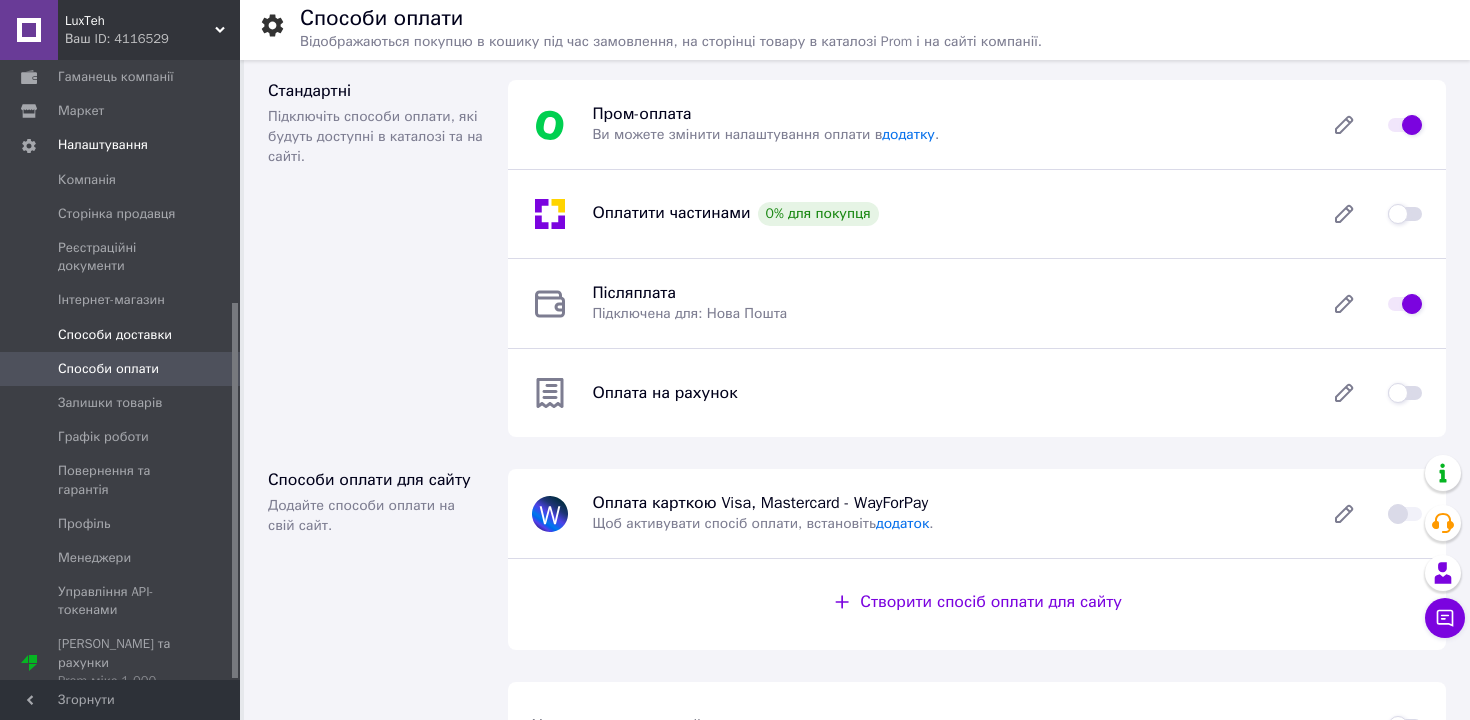 click on "Способи доставки" at bounding box center (115, 335) 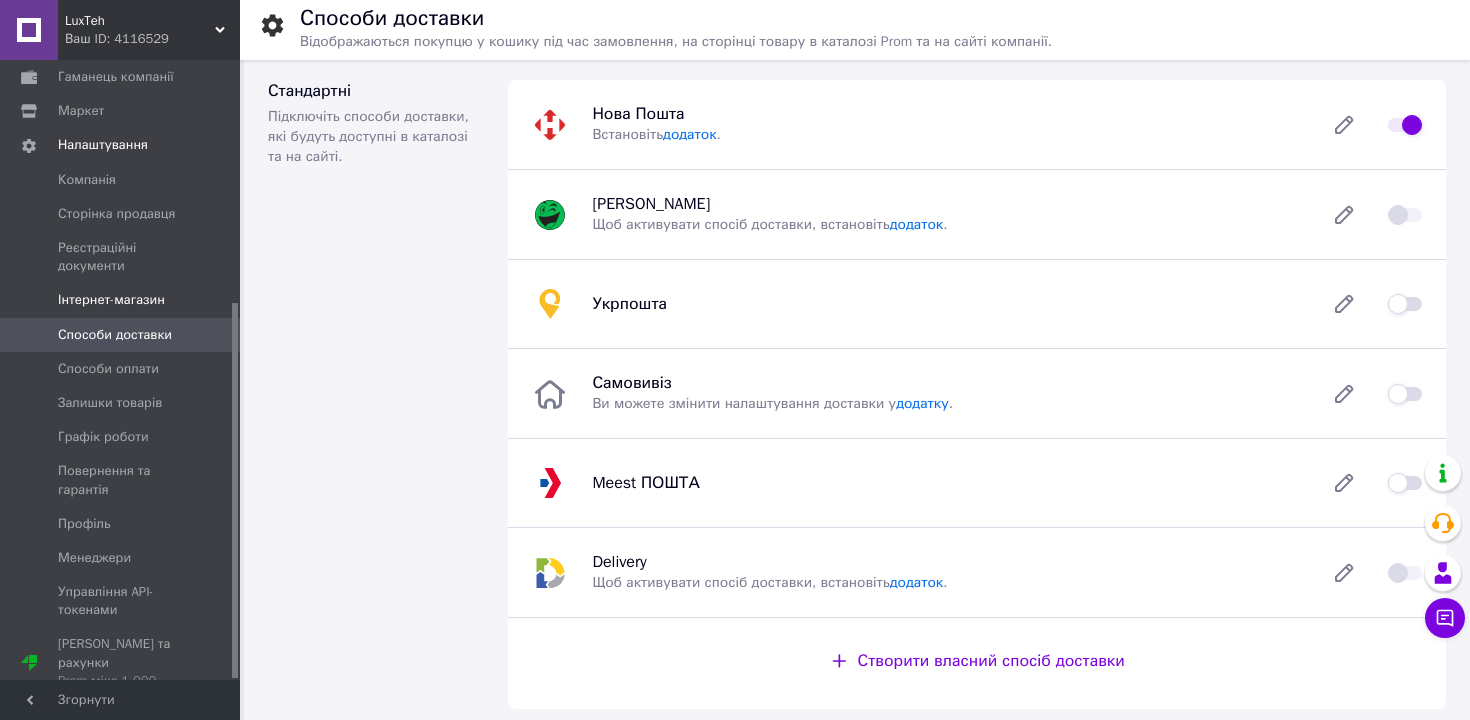 click on "Інтернет-магазин" at bounding box center [111, 300] 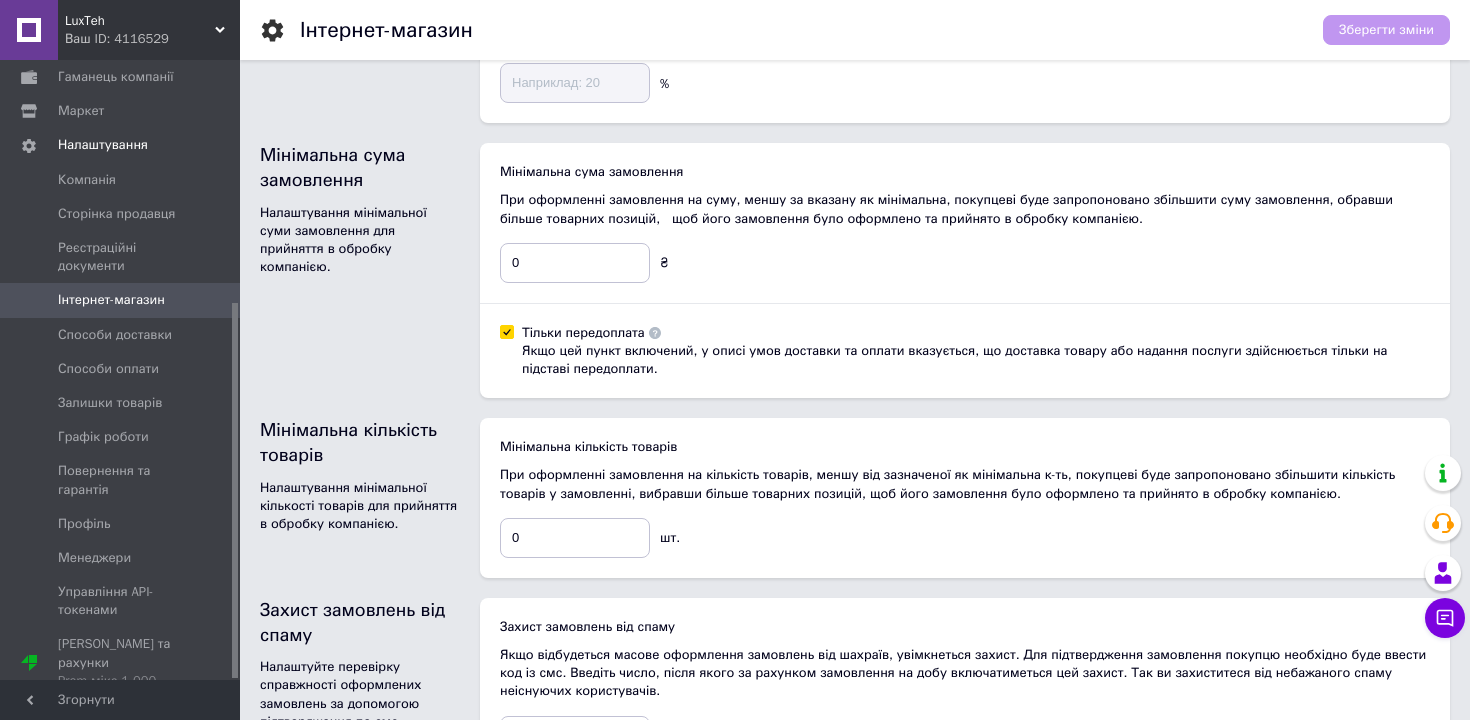 scroll, scrollTop: 304, scrollLeft: 0, axis: vertical 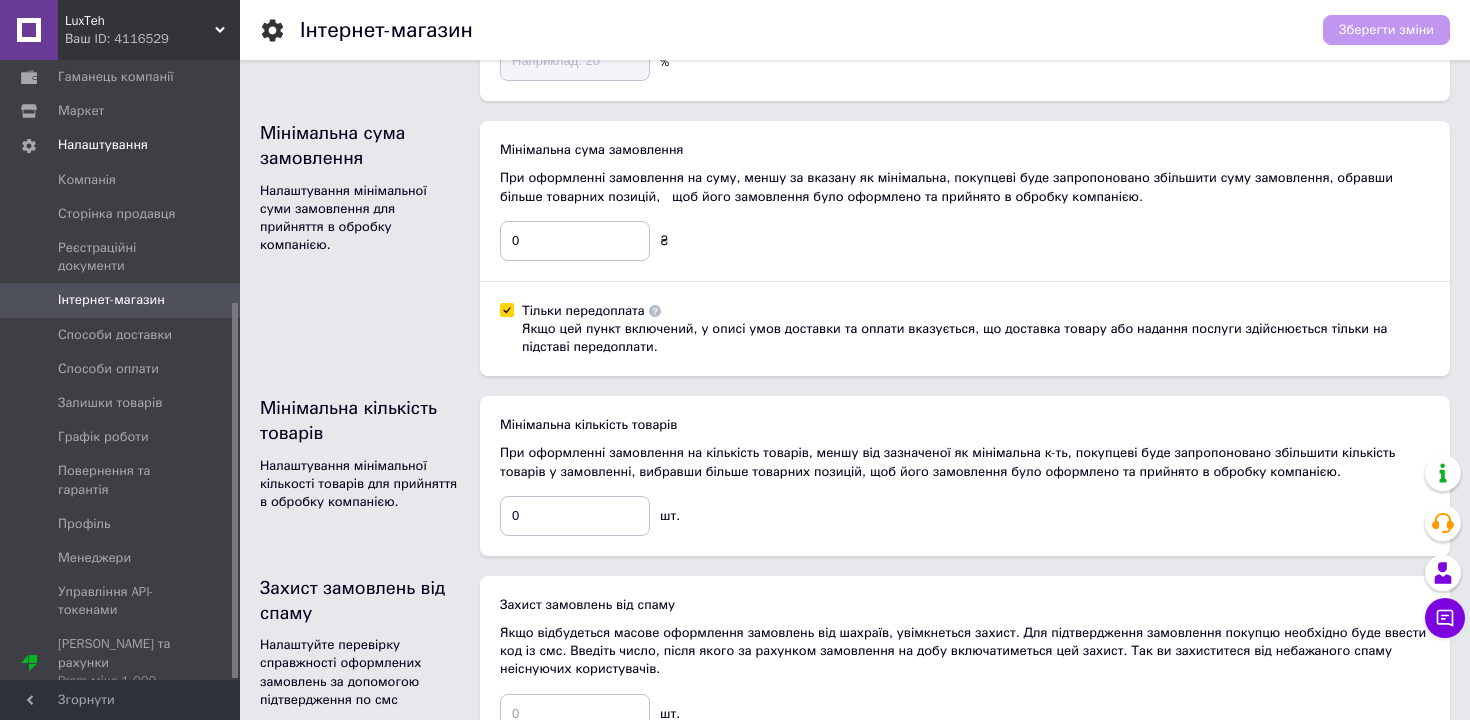 click on "Тільки передоплата   Якщо цей пункт включений, у описі умов доставки та оплати
вказується, що доставка товару або надання послуги
здійснюється тільки на підставі передоплати." at bounding box center [506, 309] 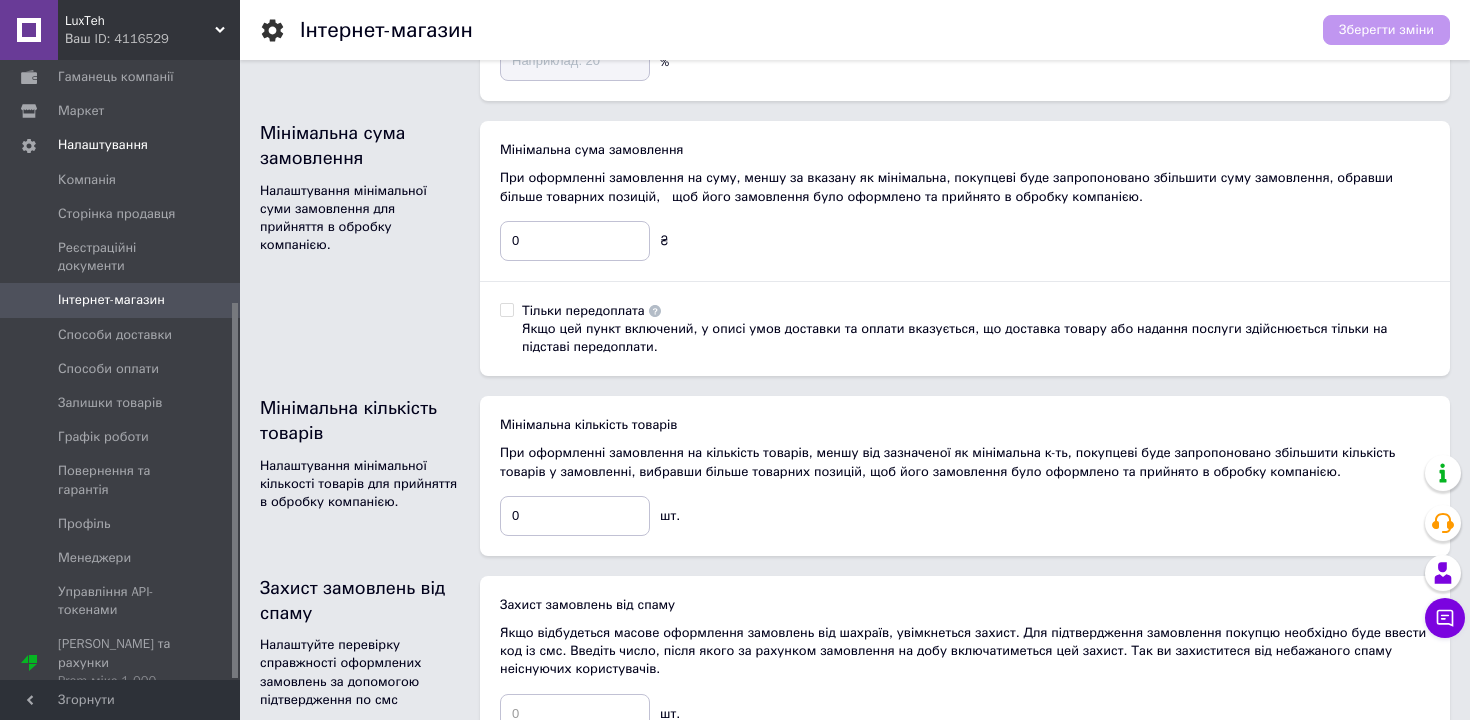 checkbox on "false" 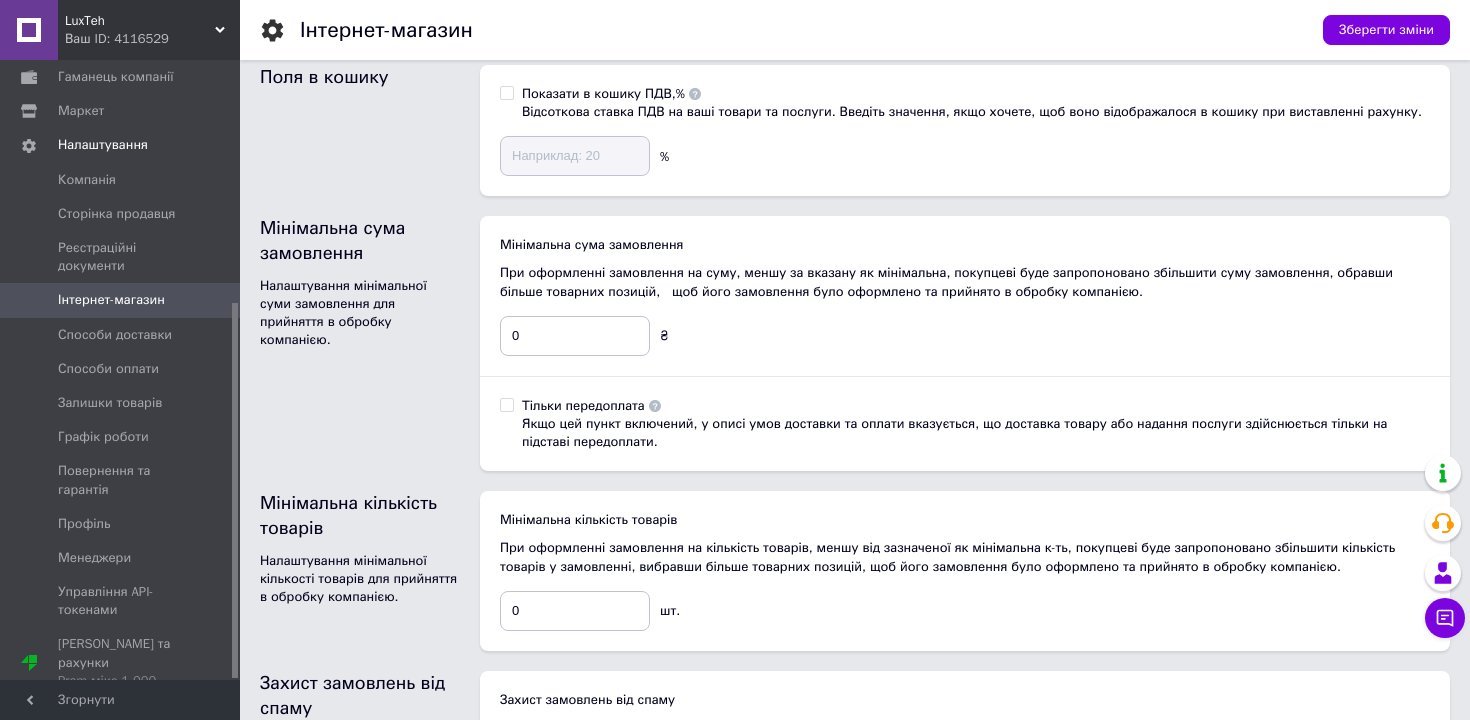 scroll, scrollTop: 348, scrollLeft: 0, axis: vertical 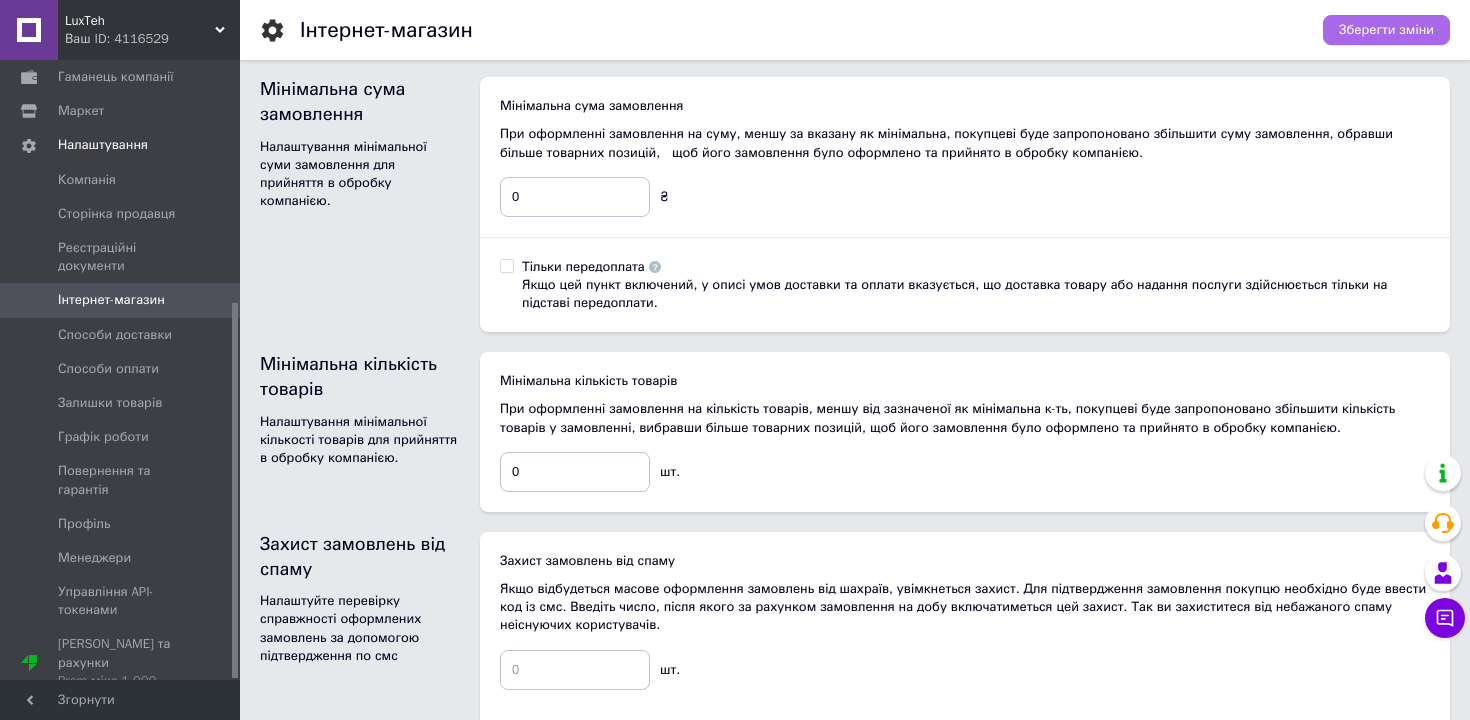 click on "Зберегти зміни" at bounding box center [1386, 30] 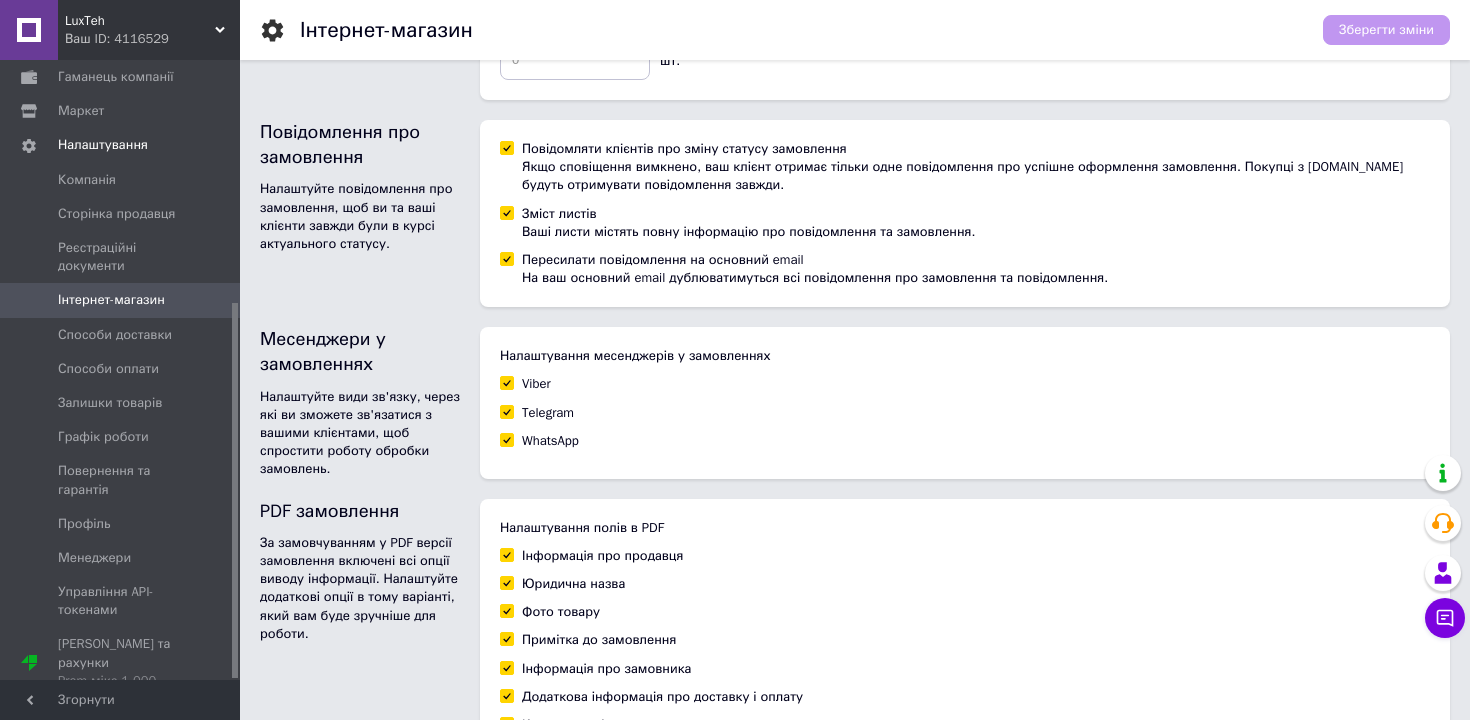 scroll, scrollTop: 1211, scrollLeft: 0, axis: vertical 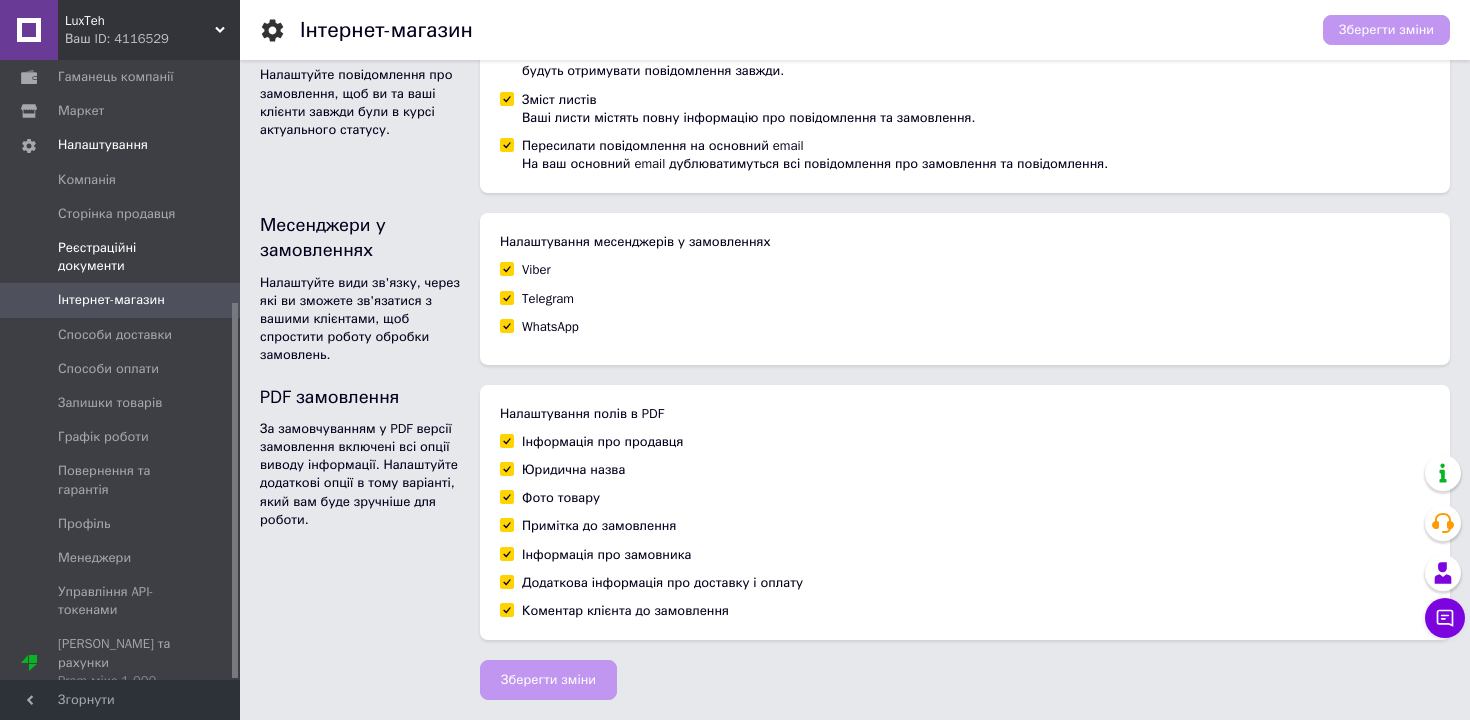 click on "Реєстраційні документи" at bounding box center [121, 257] 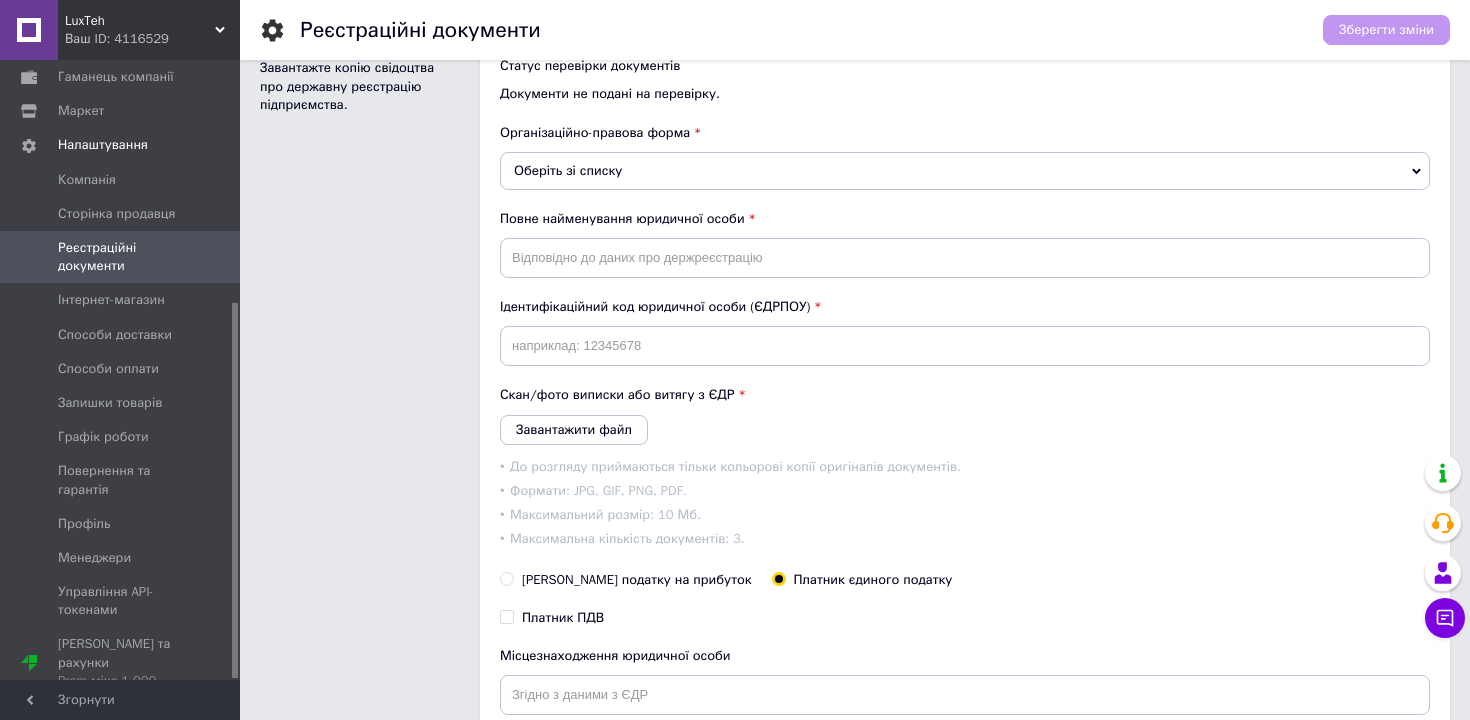 scroll, scrollTop: 82, scrollLeft: 0, axis: vertical 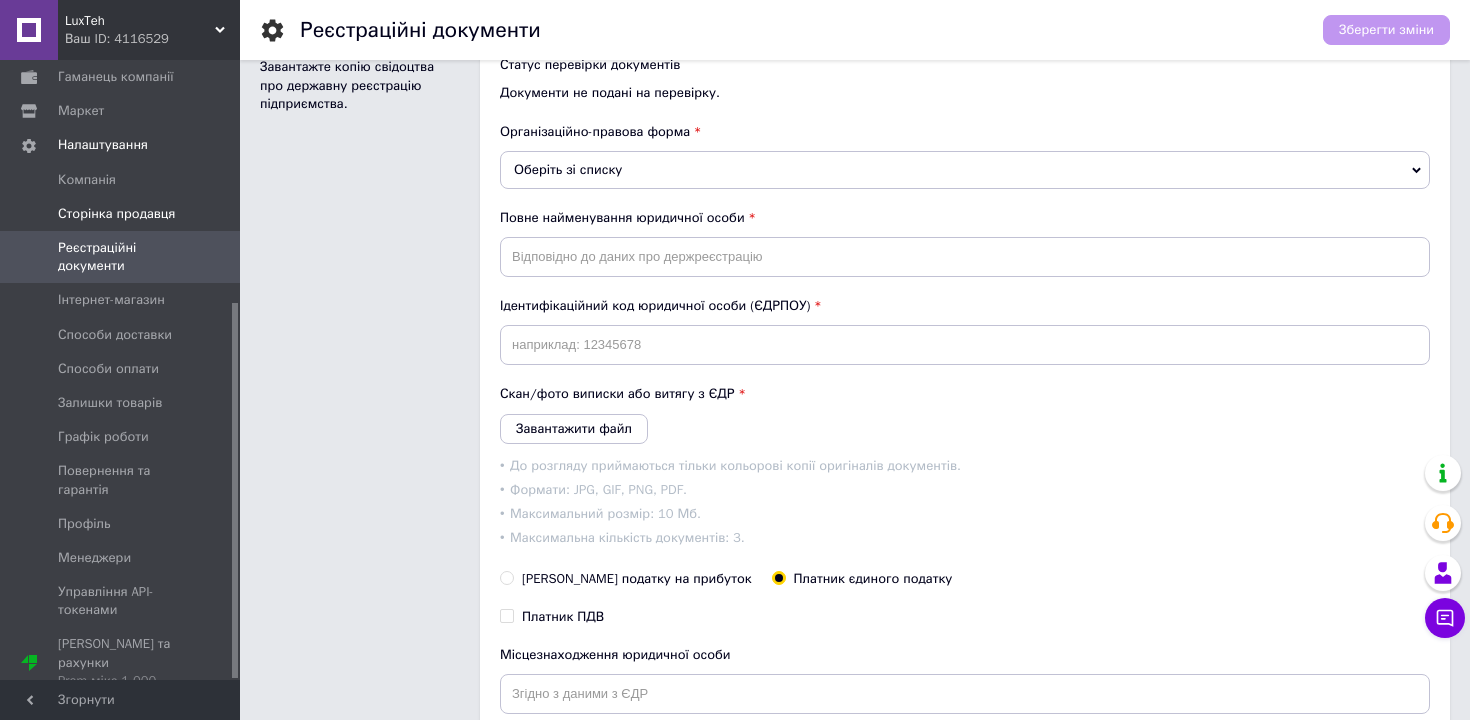 click on "Сторінка продавця" at bounding box center (116, 214) 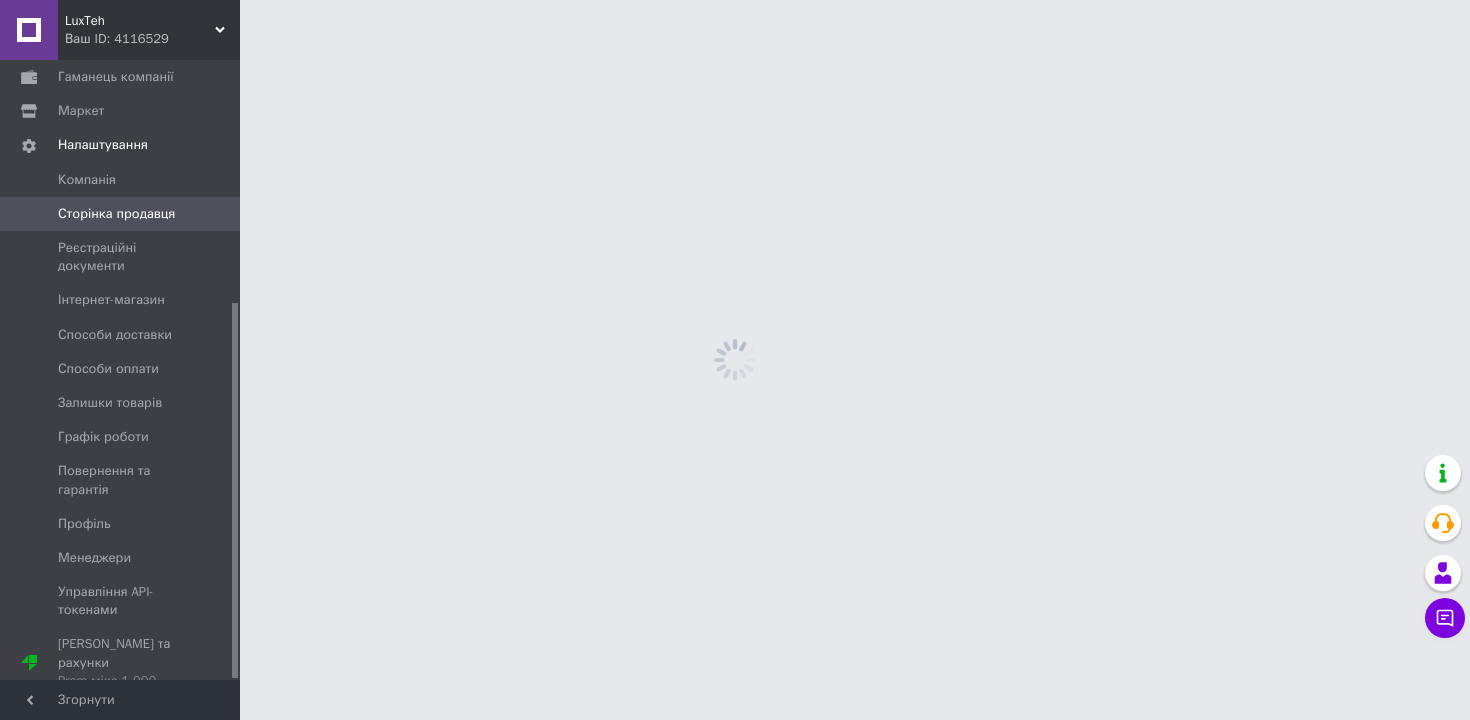scroll, scrollTop: 0, scrollLeft: 0, axis: both 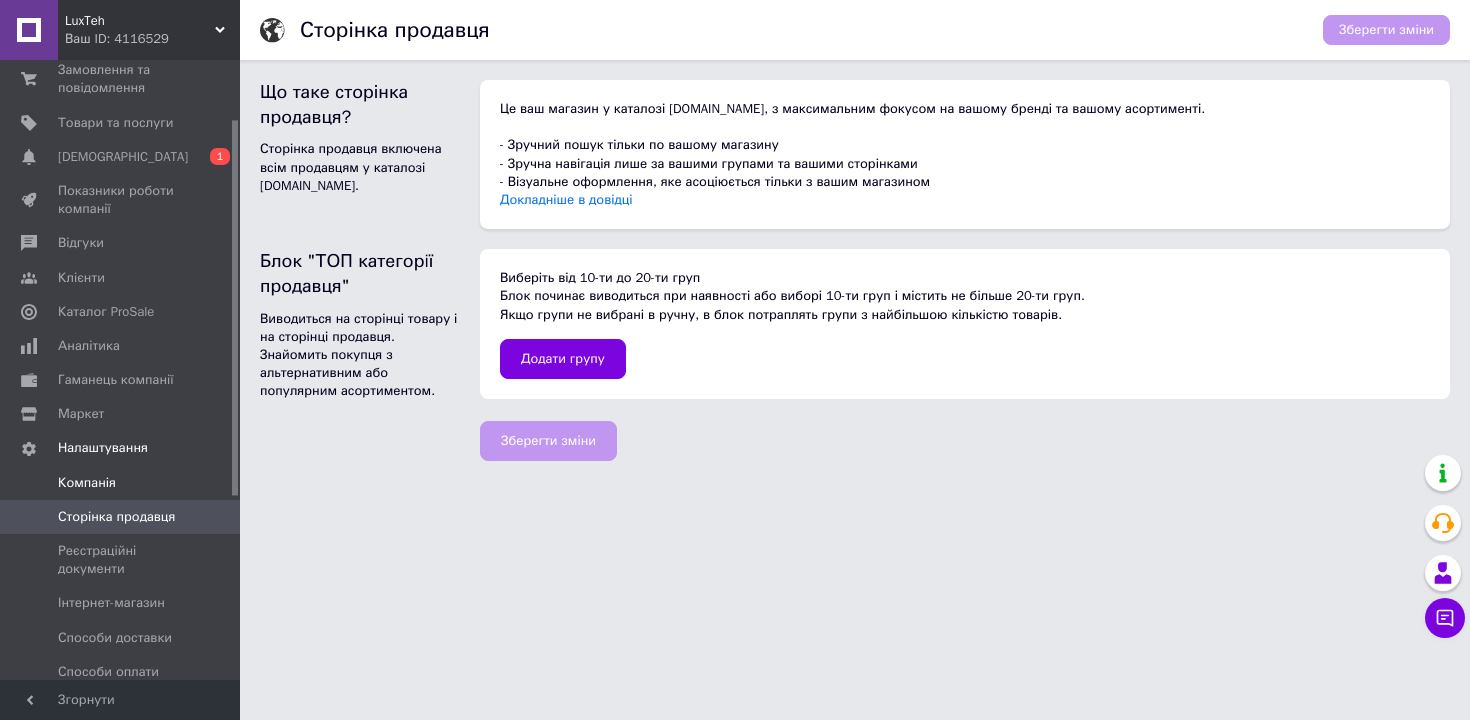 click on "Компанія" at bounding box center [87, 483] 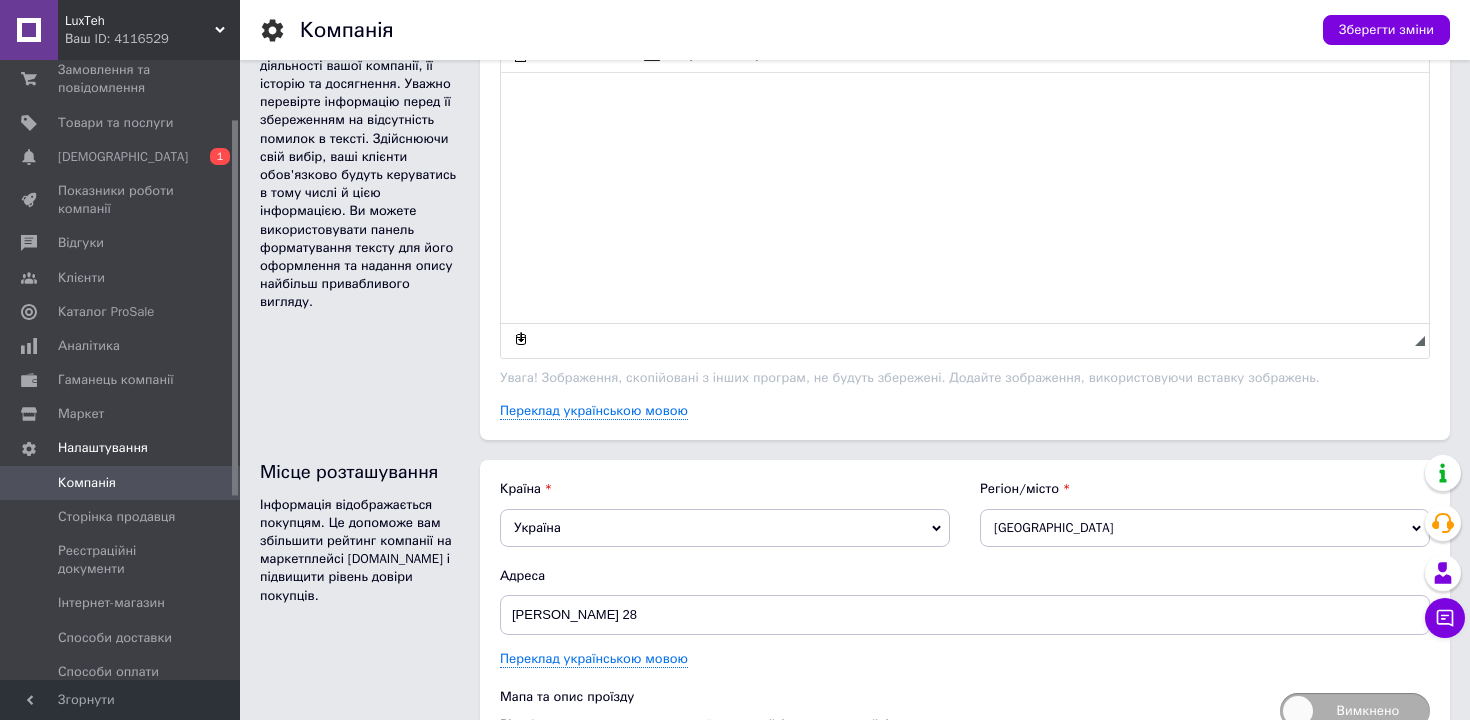 scroll, scrollTop: 1125, scrollLeft: 0, axis: vertical 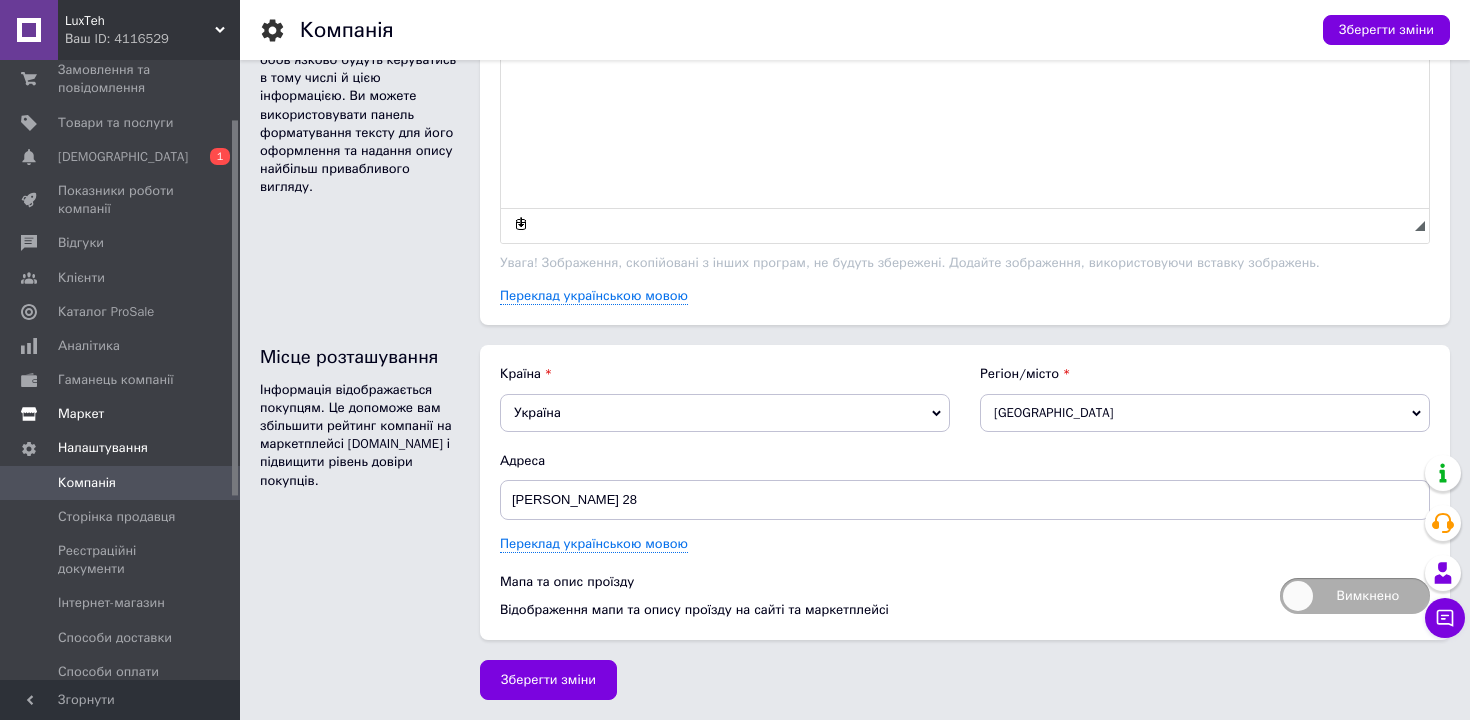 click on "Маркет" at bounding box center [81, 414] 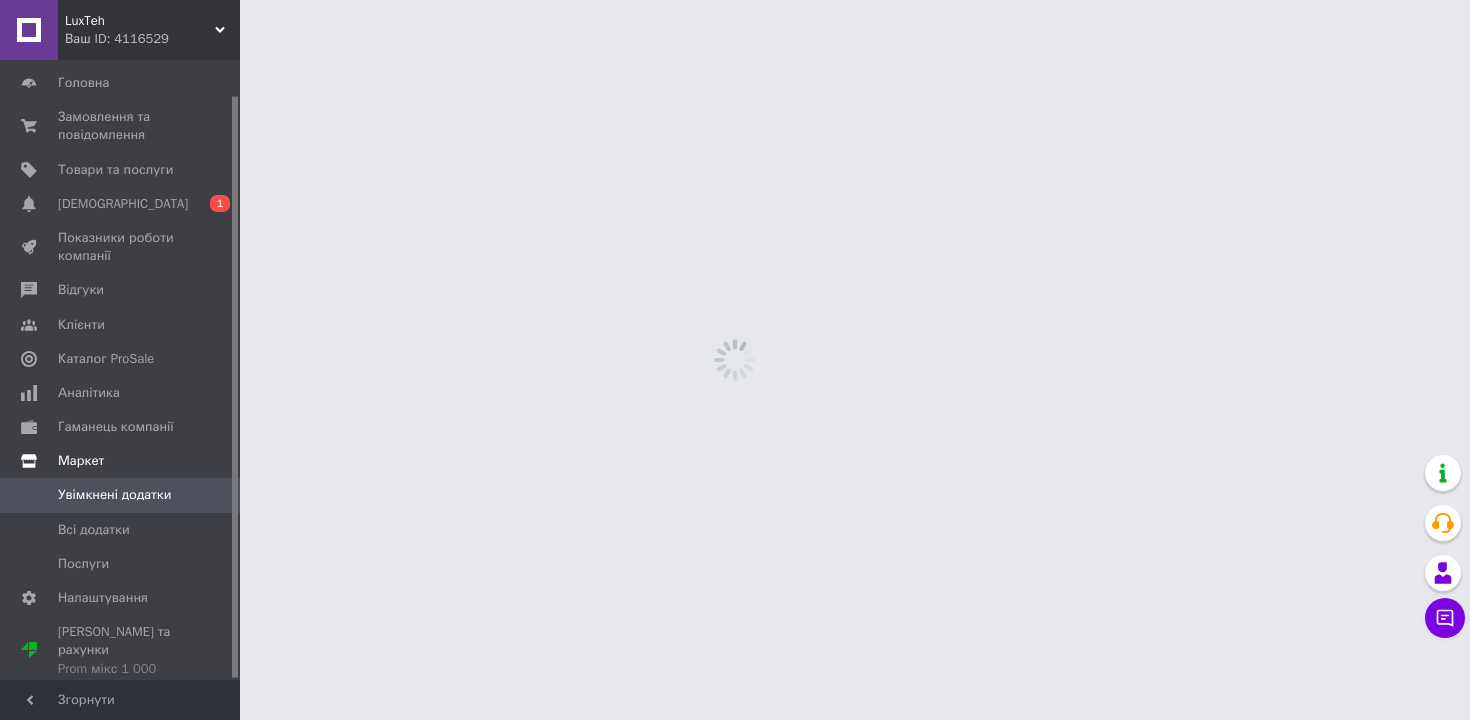 scroll, scrollTop: 0, scrollLeft: 0, axis: both 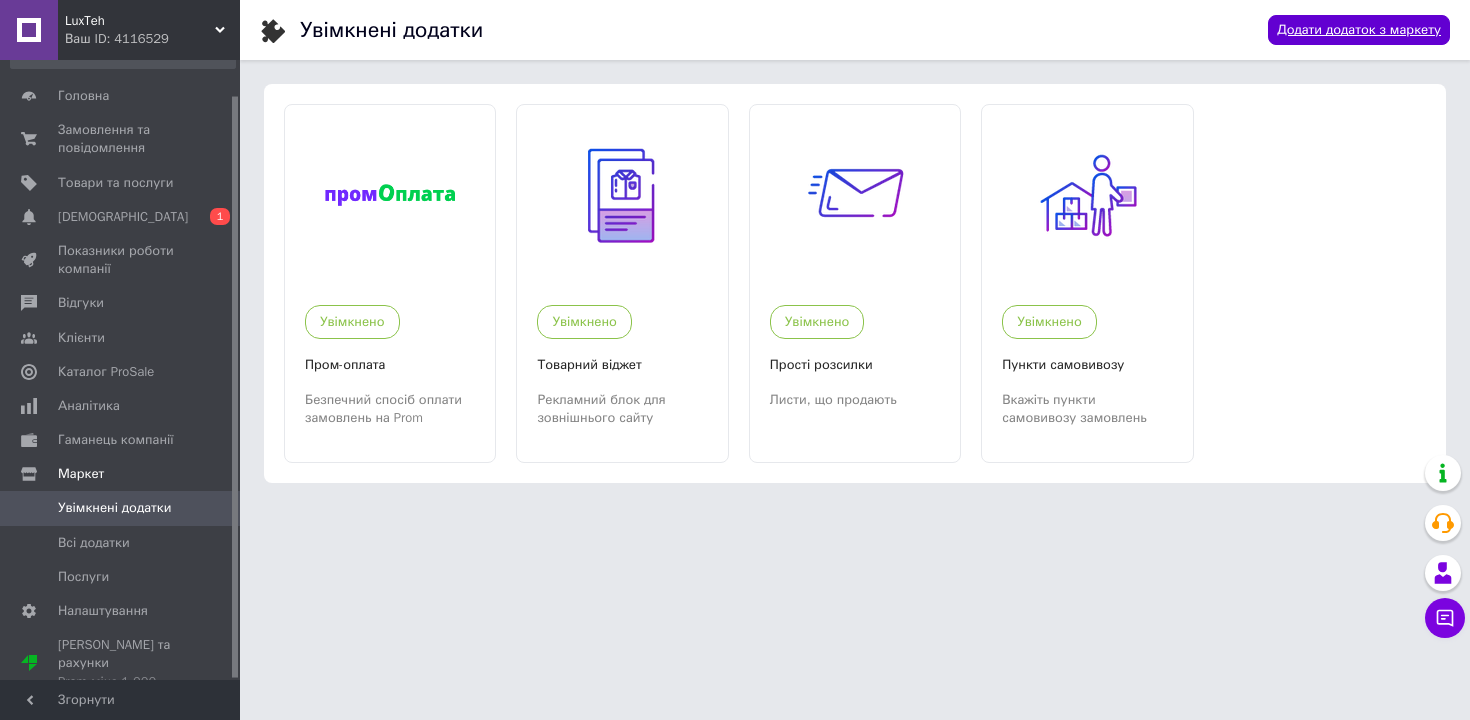 click on "Додати додаток з маркету" at bounding box center (1359, 30) 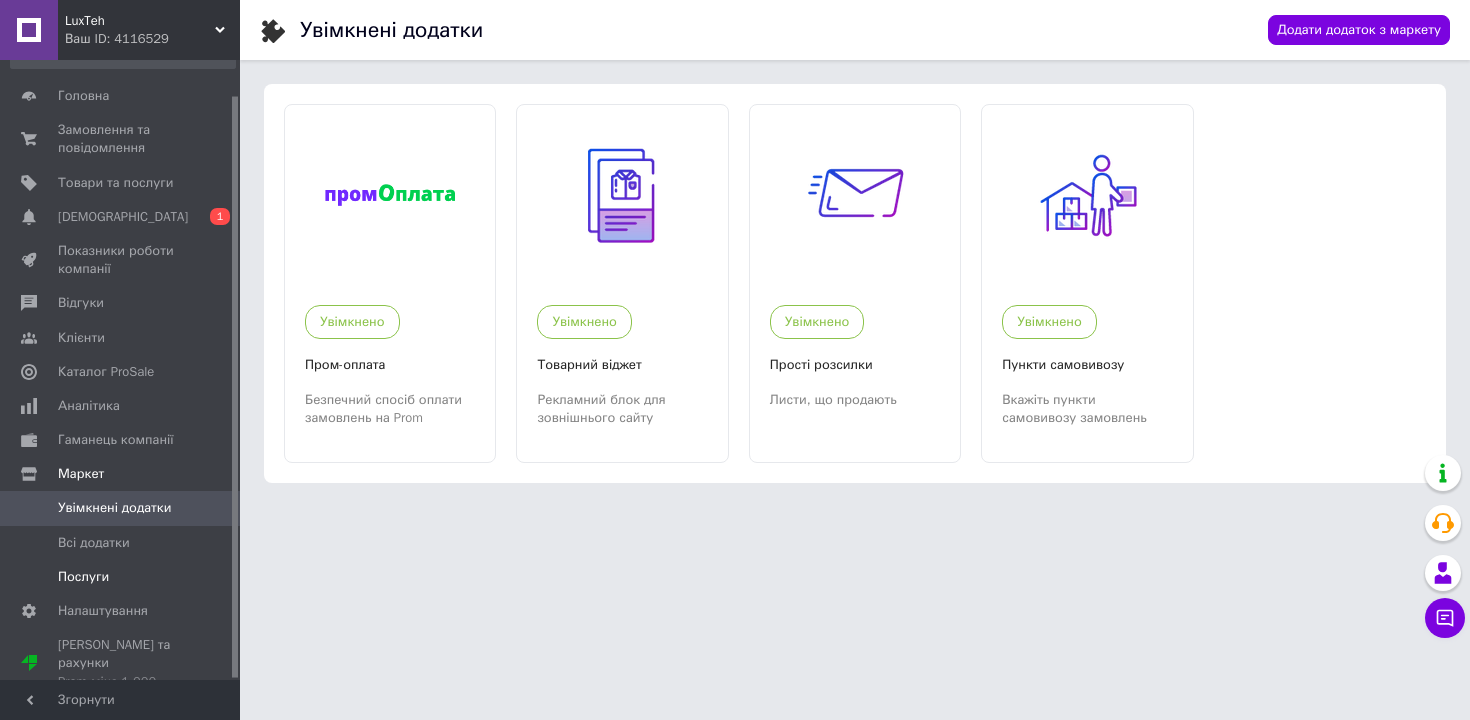 click on "Послуги" at bounding box center (121, 577) 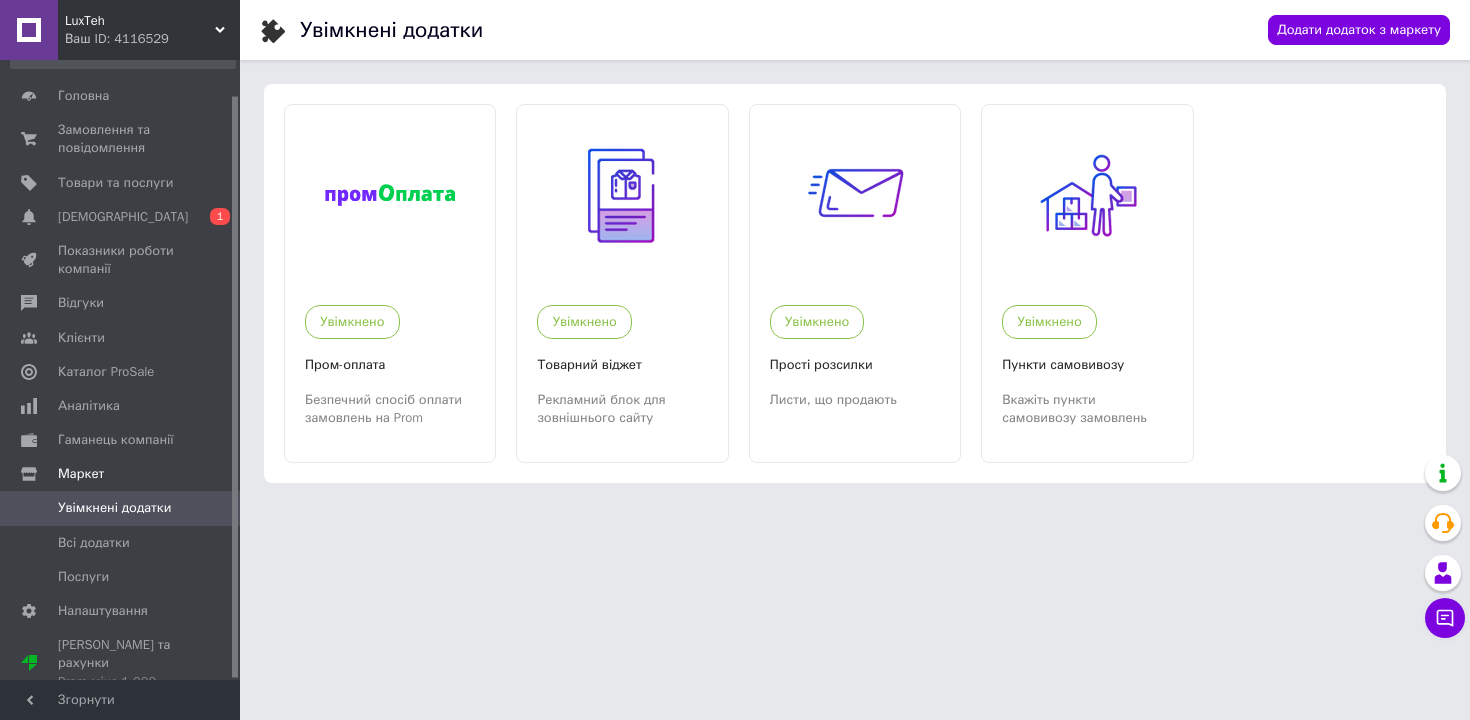 click on "Ваш ID: 4116529" at bounding box center (152, 39) 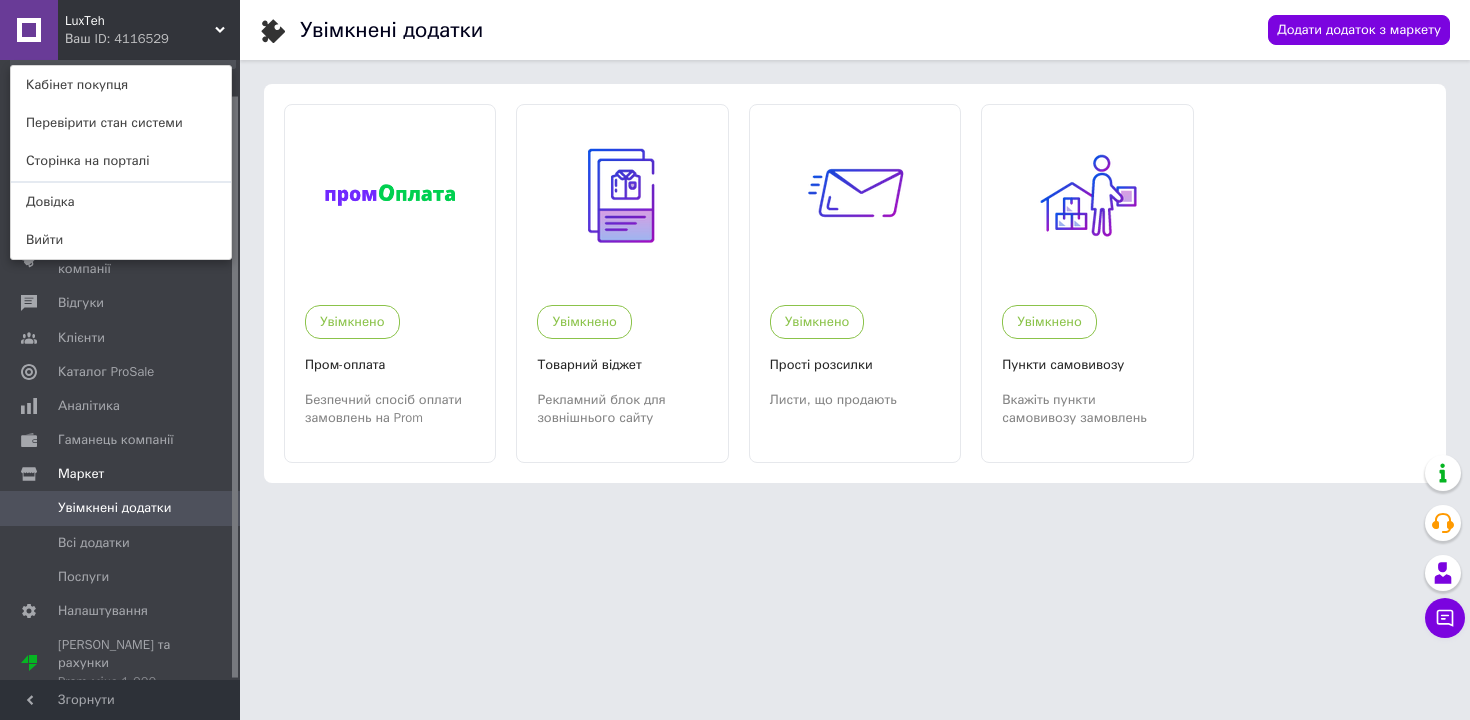 click on "LuxTeh Ваш ID: 4116529 Кабінет покупця Перевірити стан системи Сторінка на порталі Довідка Вийти Головна Замовлення та повідомлення 0 0 Товари та послуги Сповіщення 0 1 Показники роботи компанії Відгуки Клієнти Каталог ProSale Аналітика Гаманець компанії Маркет Увімкнені додатки Всі додатки Послуги Налаштування Тарифи та рахунки Prom мікс 1 000 Згорнути
Увімкнені додатки Додати додаток з маркету Увімкнено Пром-оплата Безпечний спосіб оплати замовлень на Prom Увімкнено Товарний віджет Увімкнено Увімкнено" at bounding box center [735, 273] 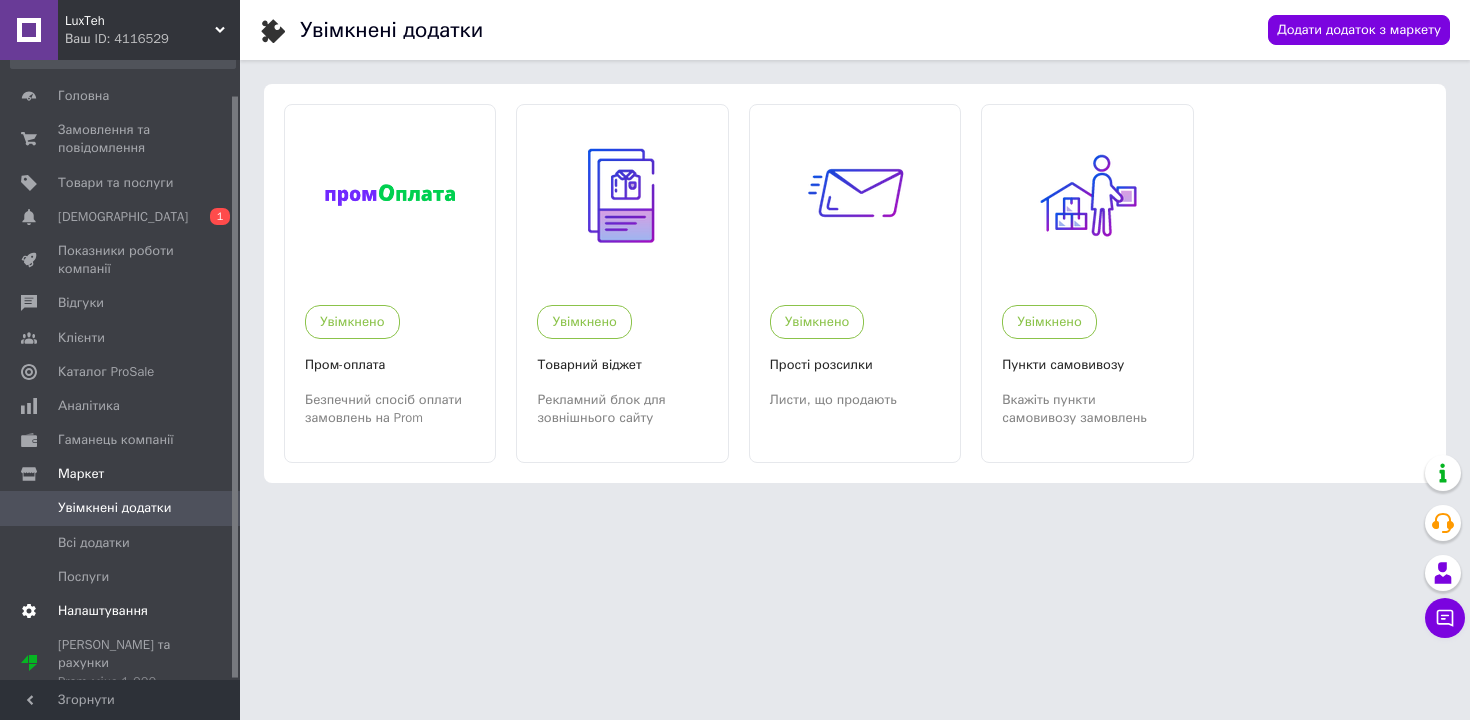click on "Налаштування" at bounding box center (103, 611) 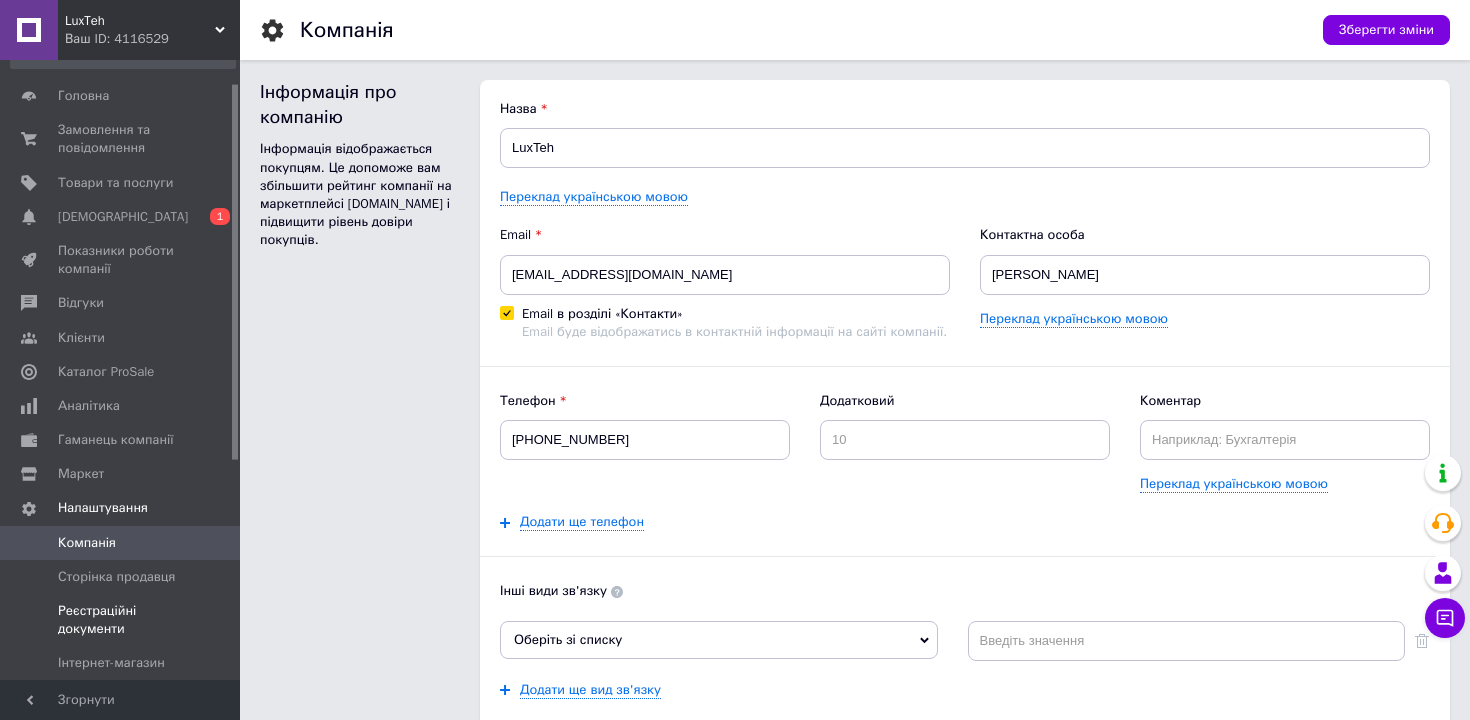 scroll, scrollTop: 0, scrollLeft: 0, axis: both 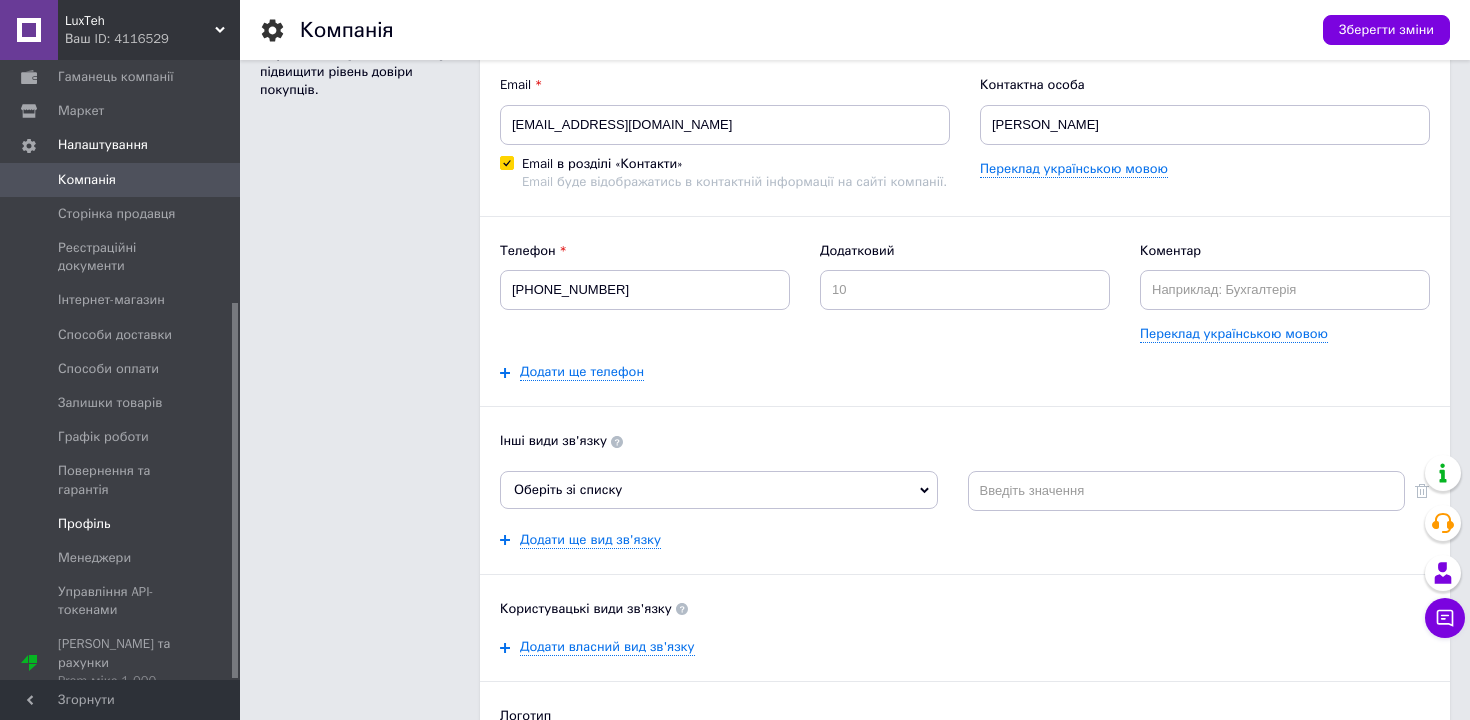 click on "Профіль" at bounding box center (84, 524) 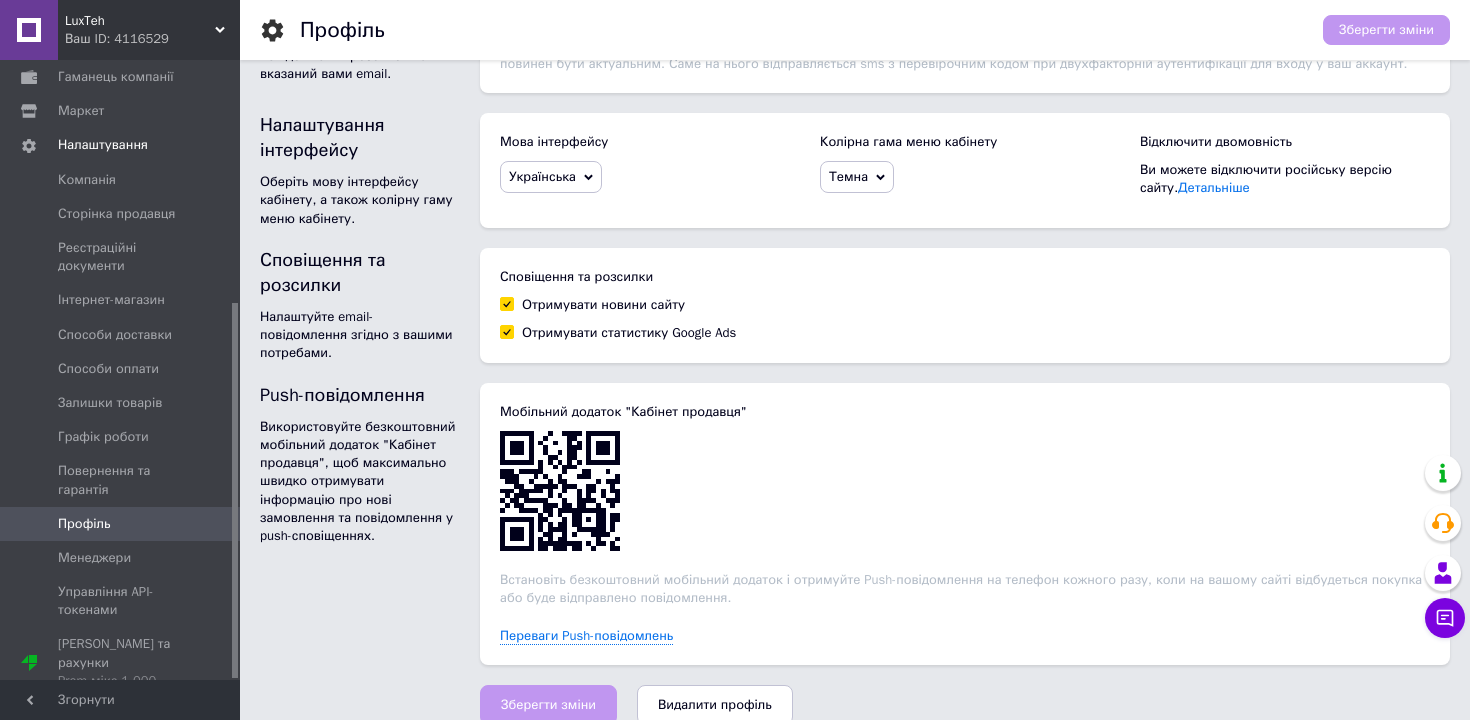 scroll, scrollTop: 359, scrollLeft: 0, axis: vertical 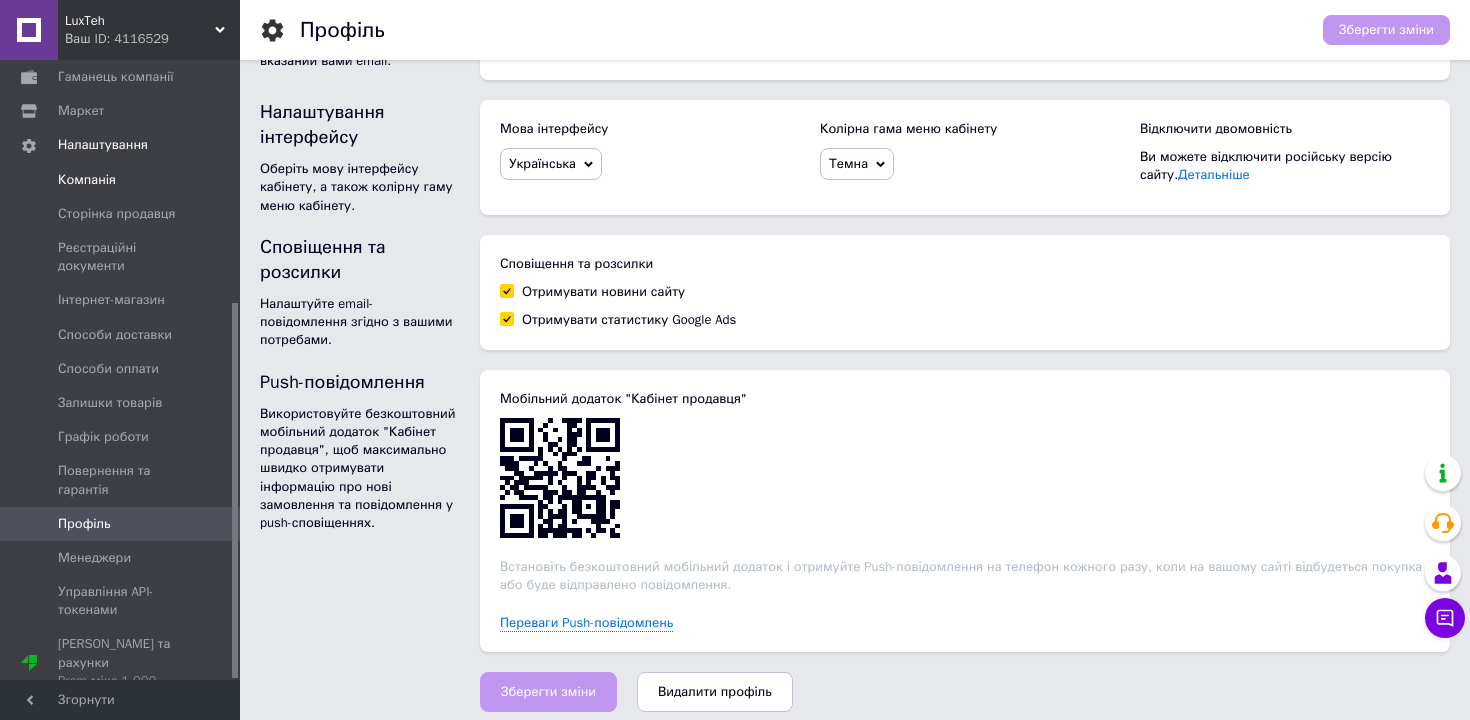 click on "Компанія" at bounding box center [121, 180] 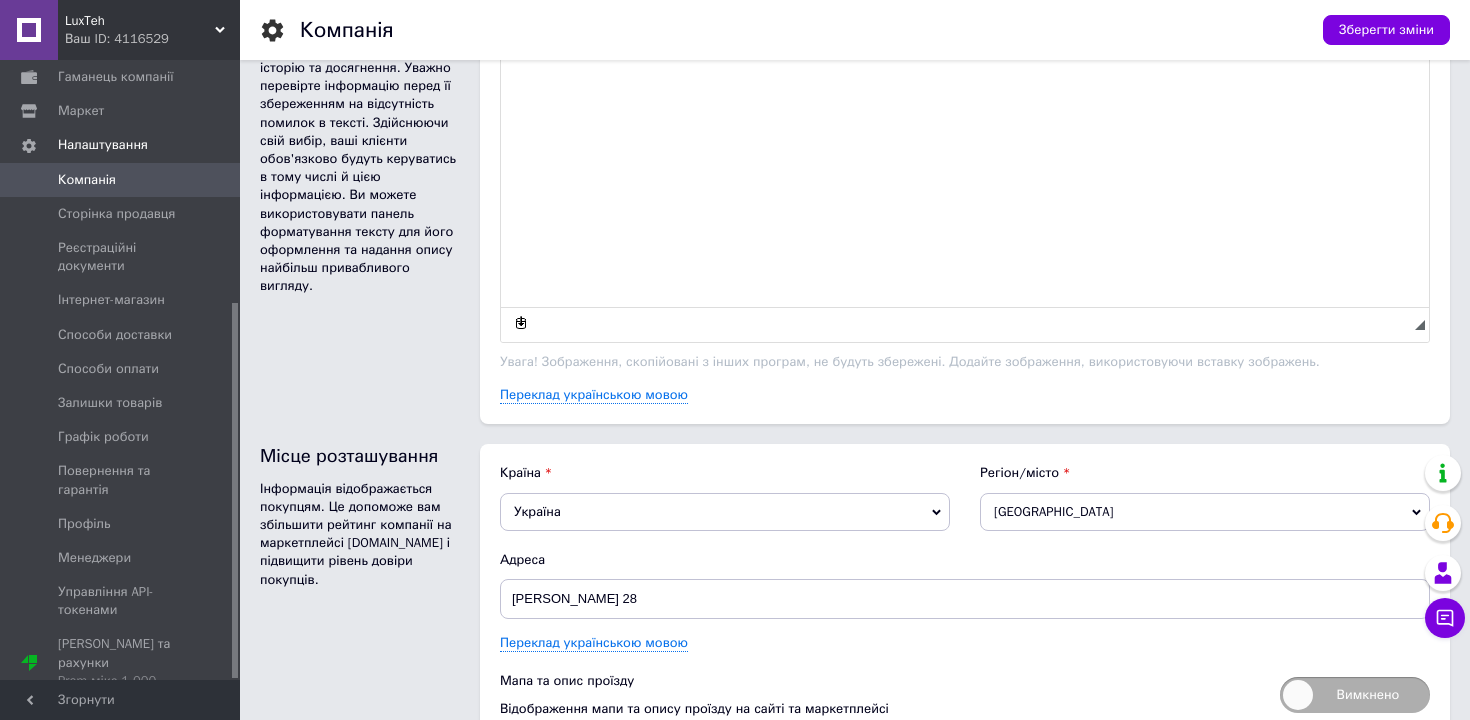 scroll, scrollTop: 1125, scrollLeft: 0, axis: vertical 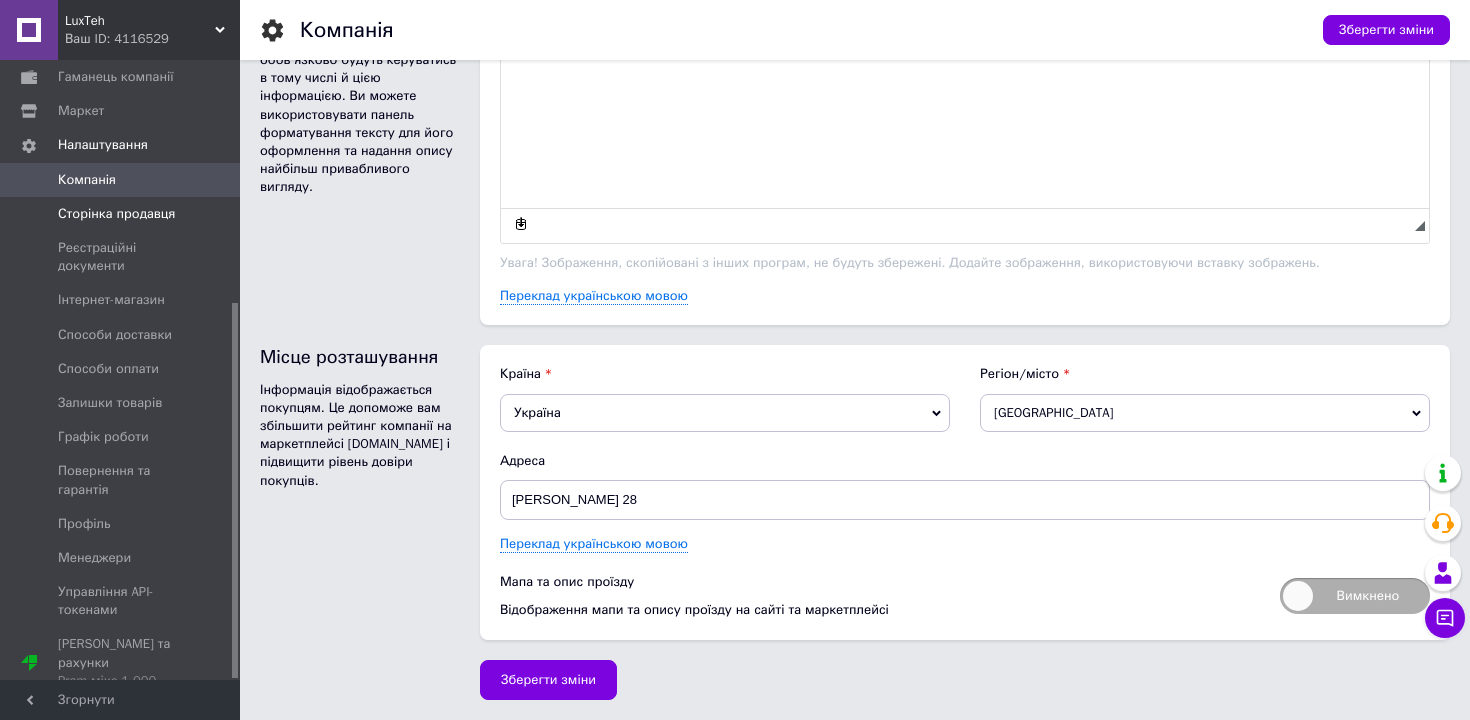 click on "Сторінка продавця" at bounding box center [116, 214] 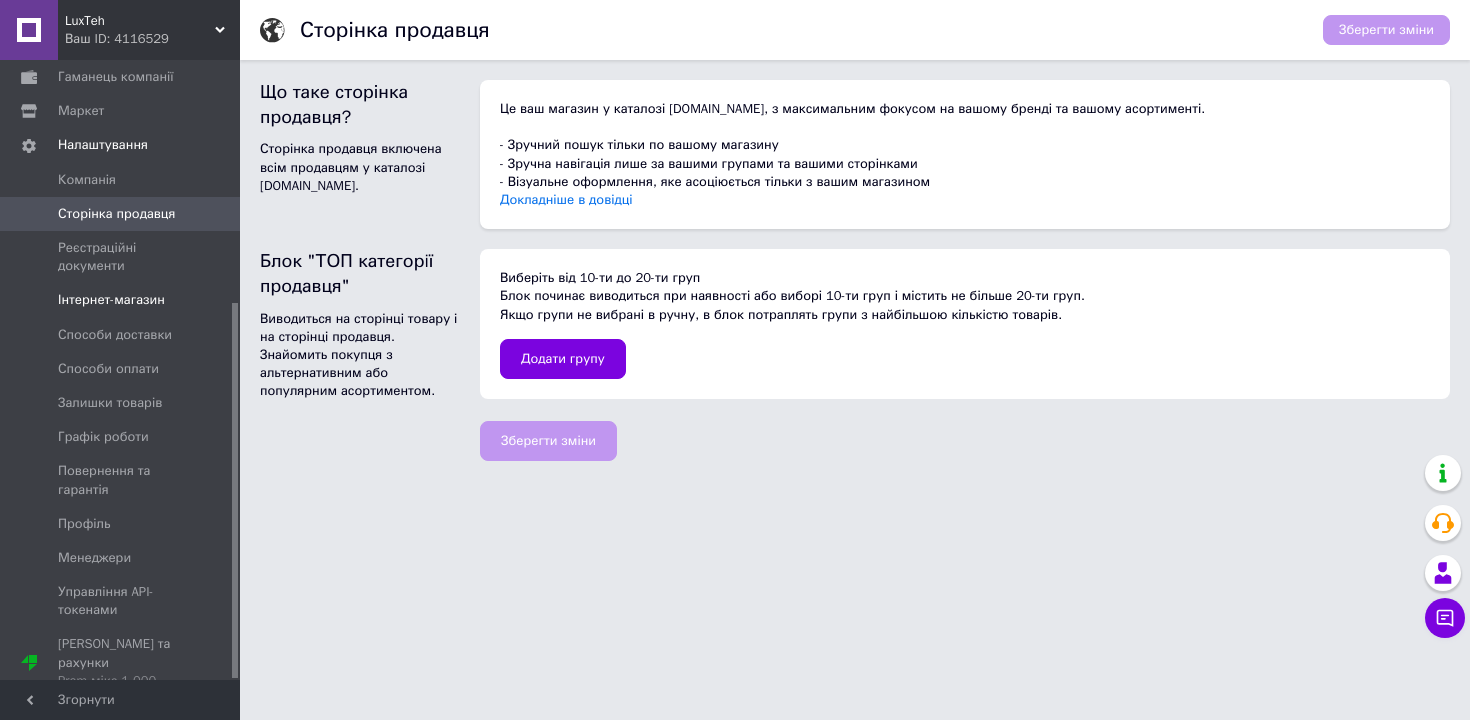 click on "Інтернет-магазин" at bounding box center (111, 300) 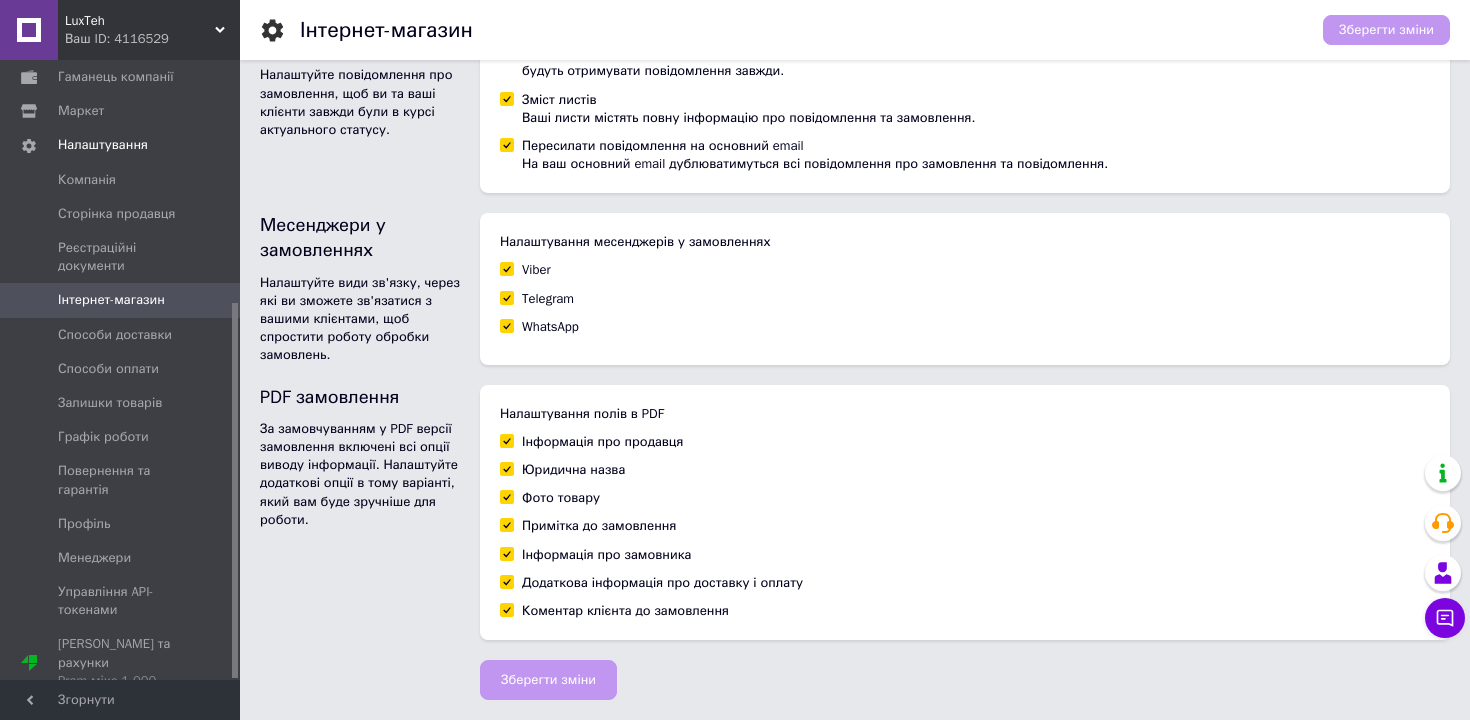 scroll, scrollTop: 1211, scrollLeft: 0, axis: vertical 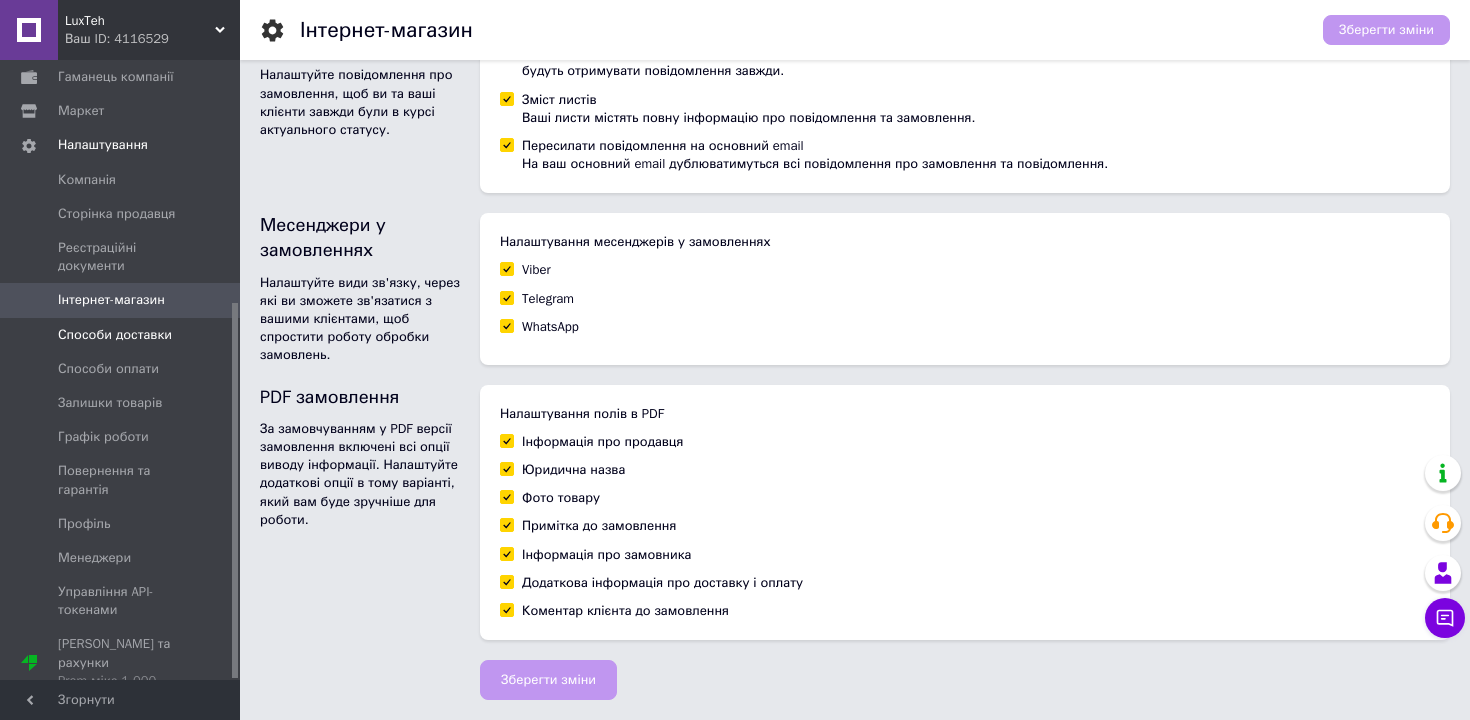 click on "Способи доставки" at bounding box center [123, 335] 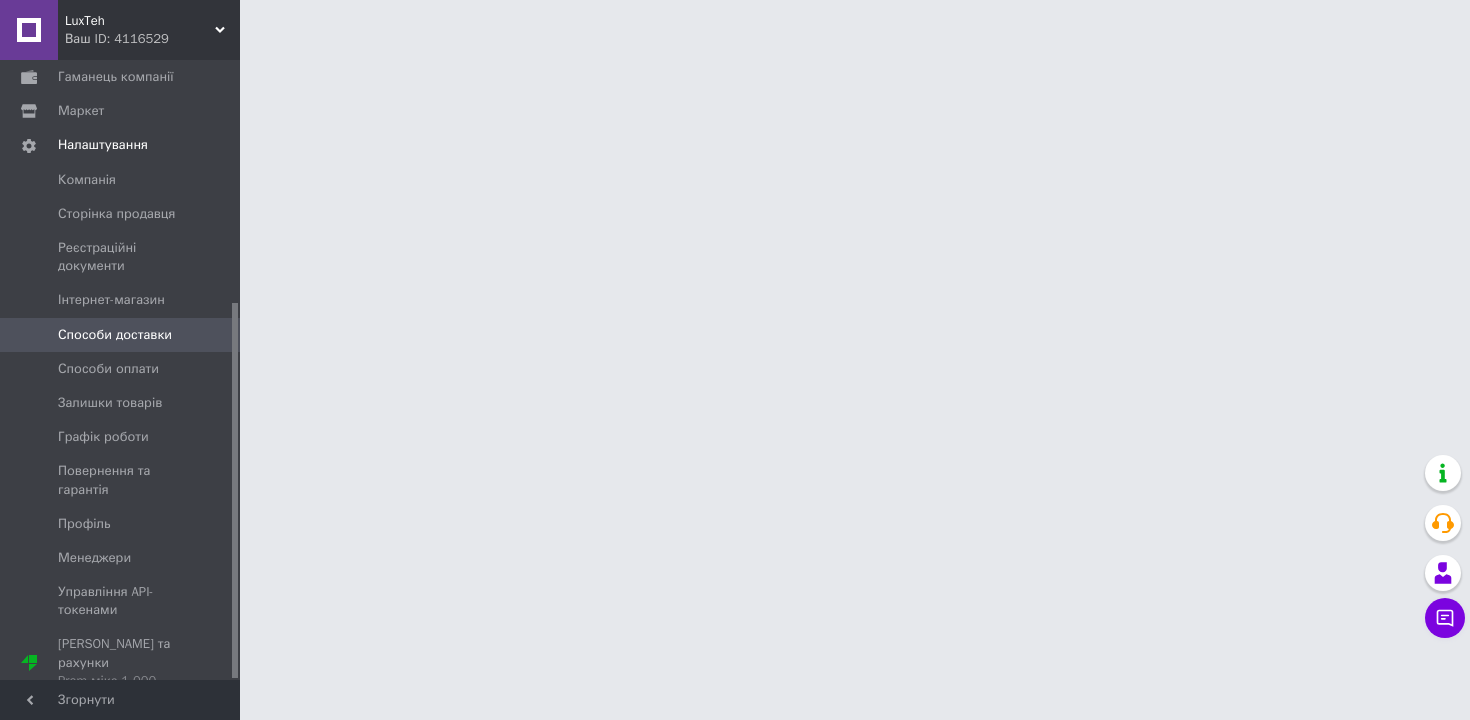 scroll, scrollTop: 0, scrollLeft: 0, axis: both 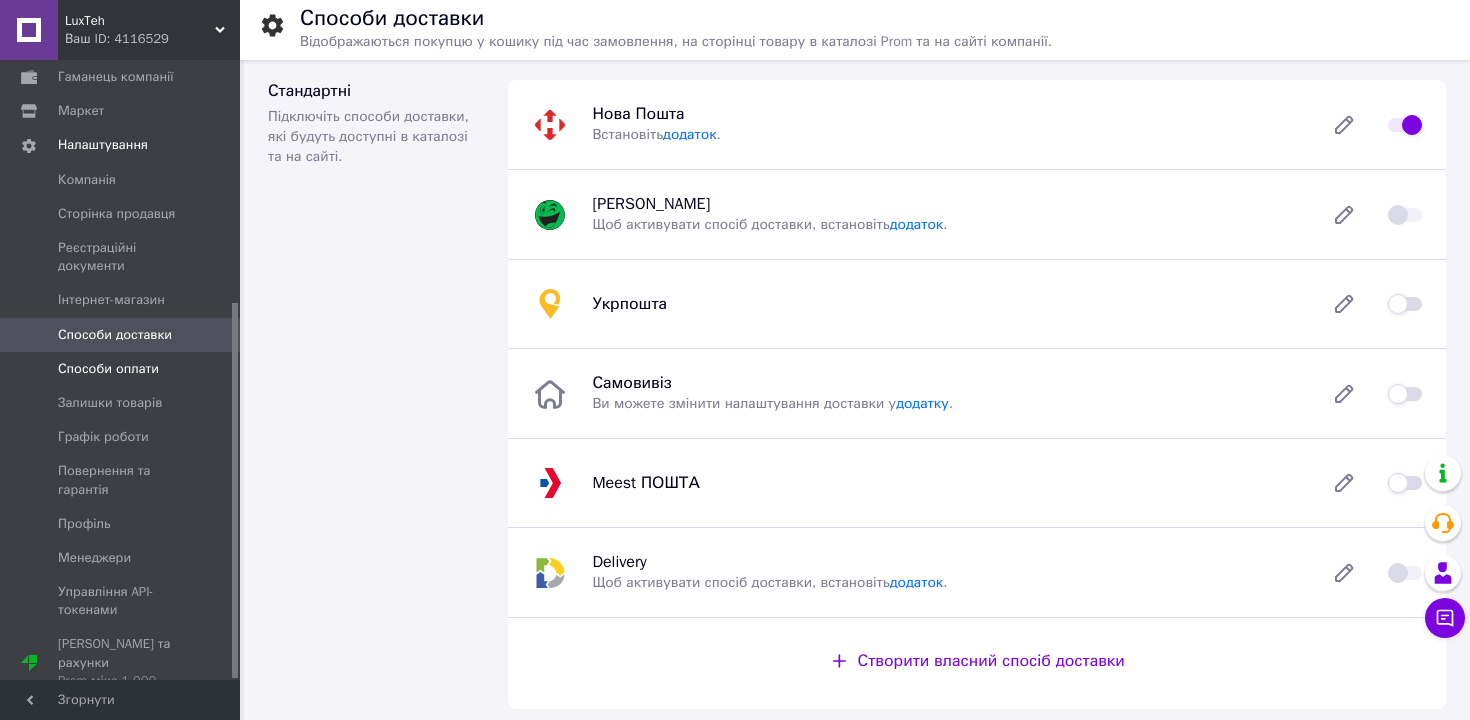 click on "Способи оплати" at bounding box center [108, 369] 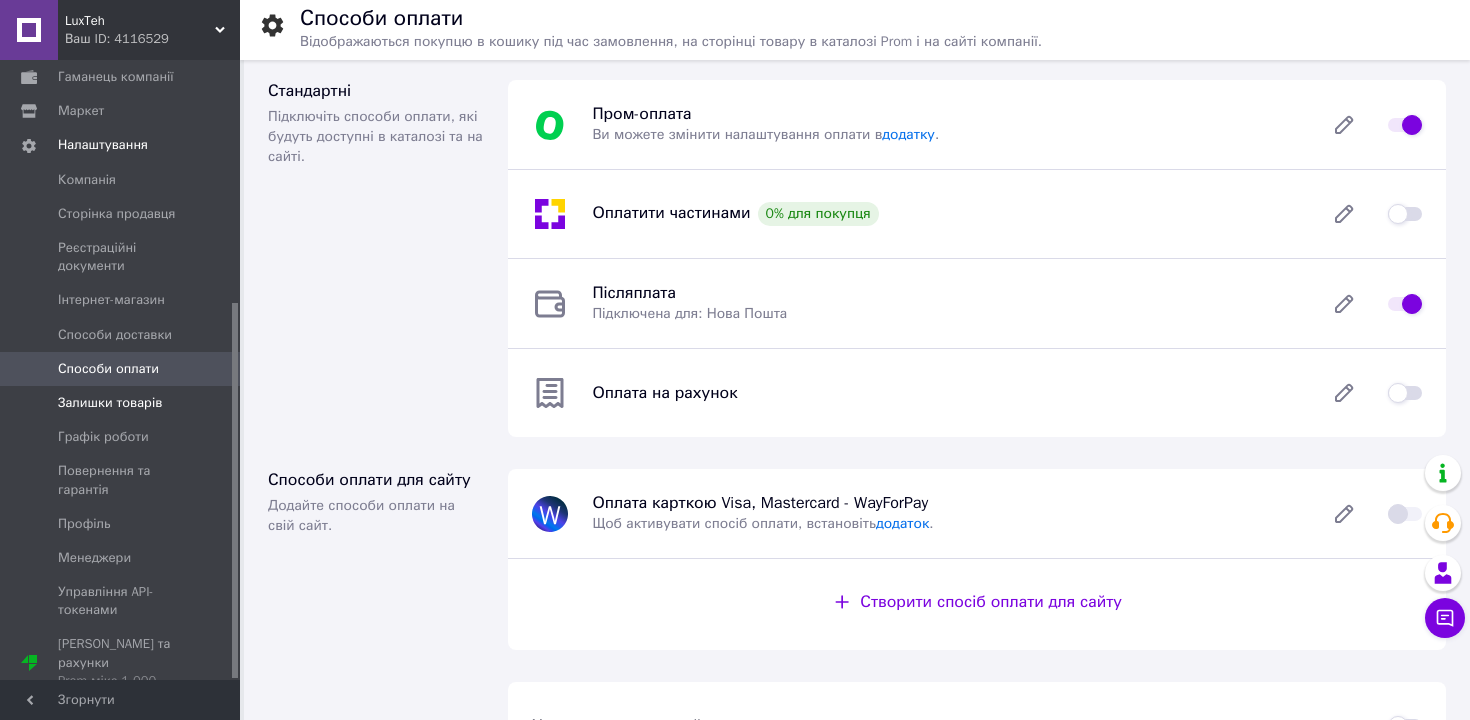 click on "Залишки товарів" at bounding box center [110, 403] 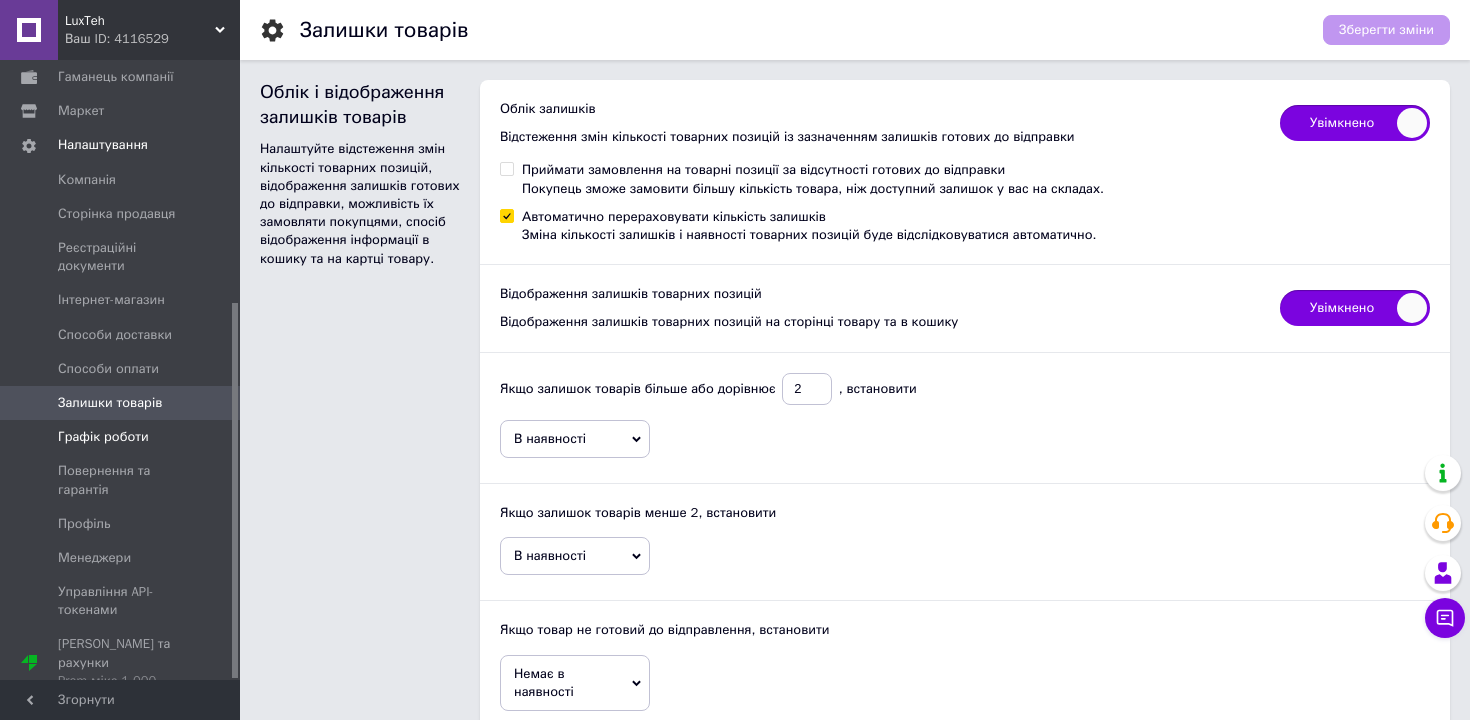click on "Графік роботи" at bounding box center (103, 437) 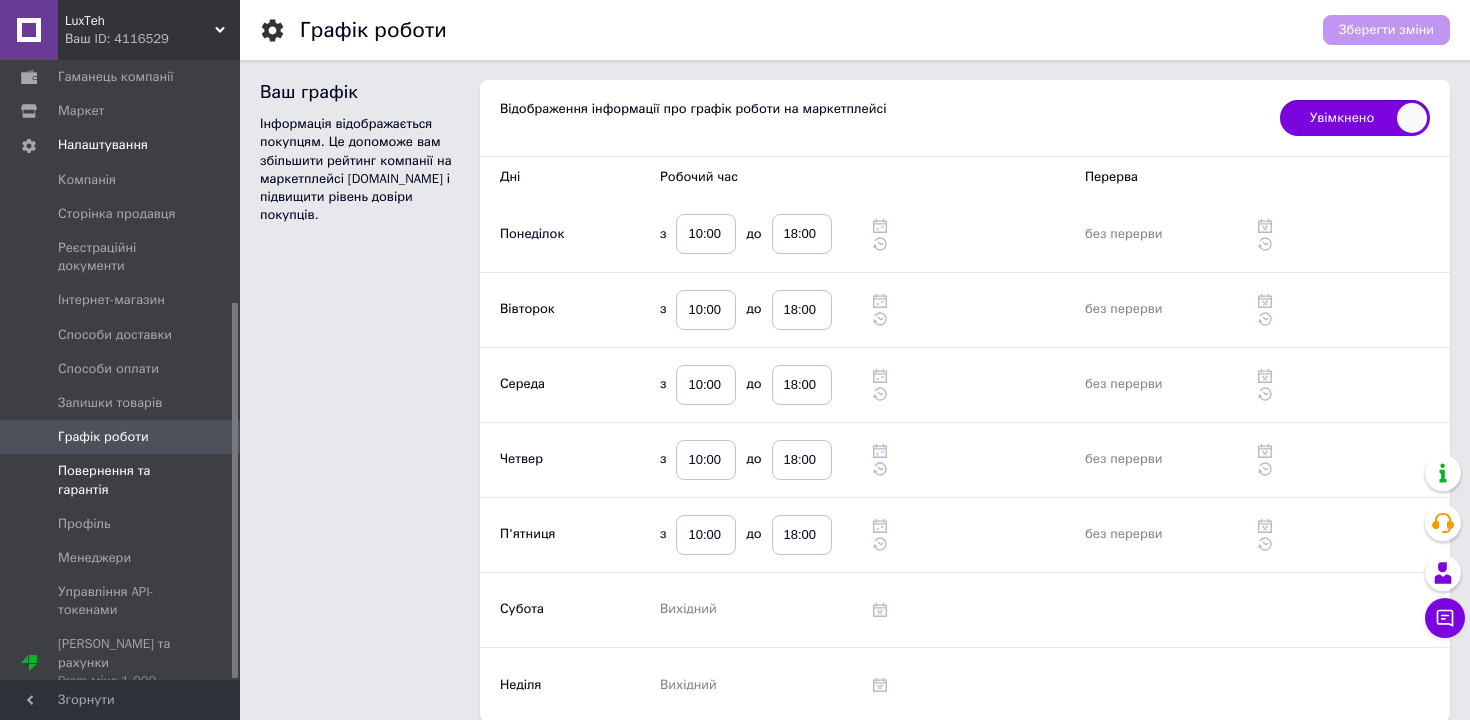 click on "Повернення та гарантія" at bounding box center [121, 480] 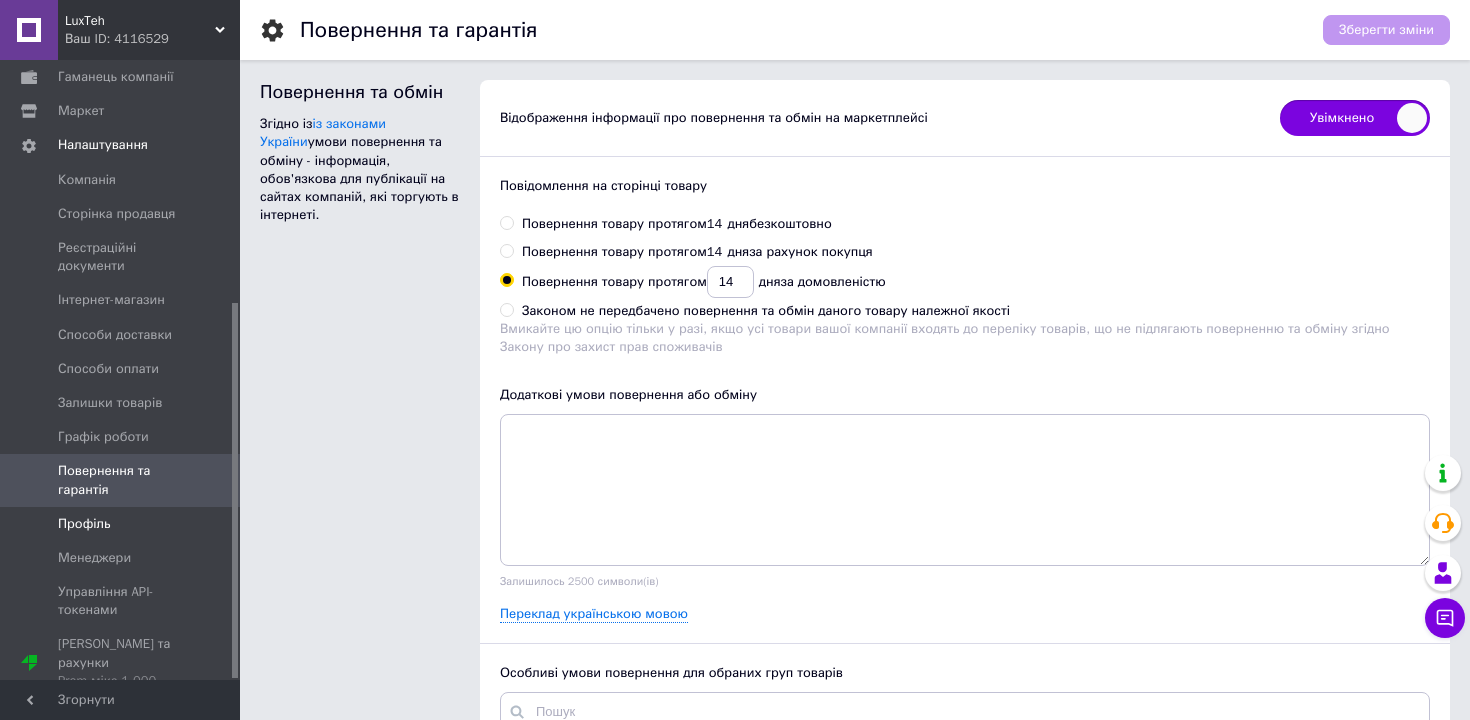 click on "Профіль" at bounding box center [84, 524] 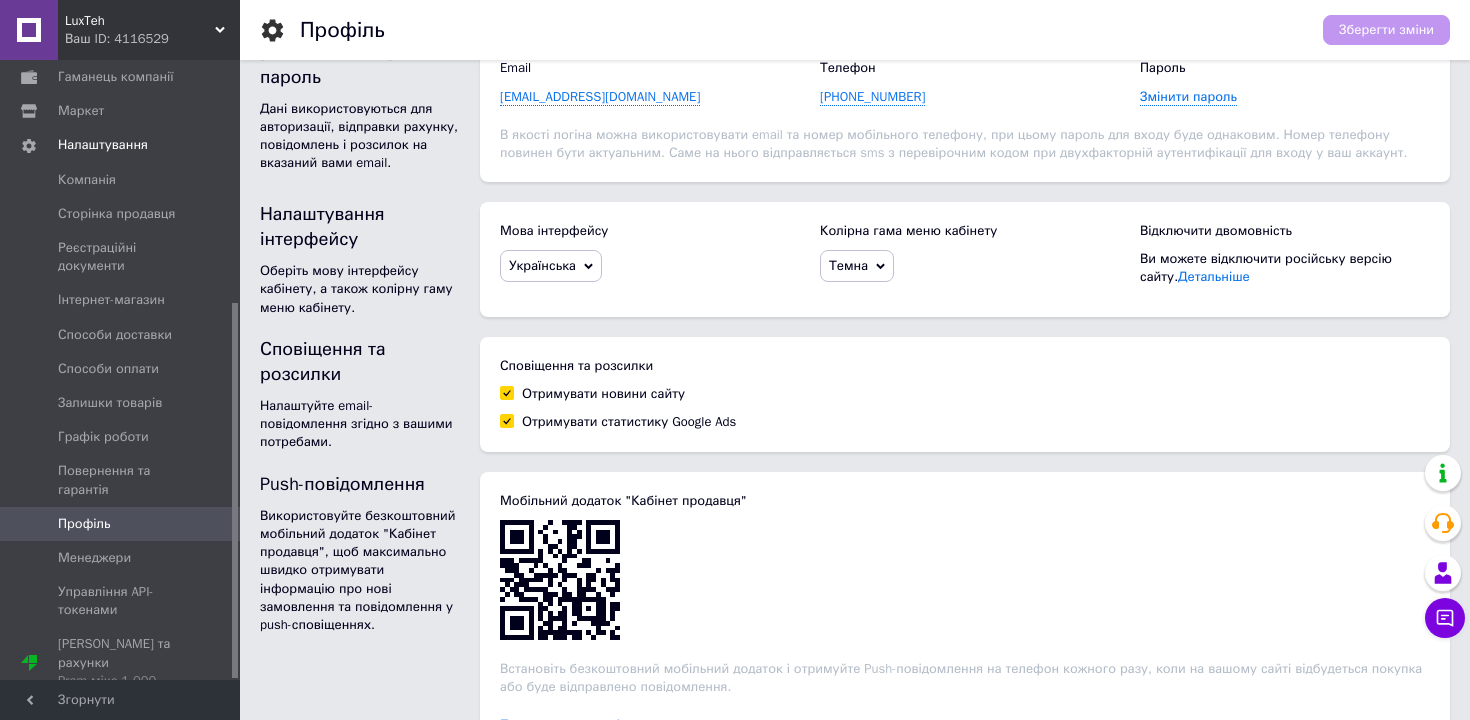 scroll, scrollTop: 359, scrollLeft: 0, axis: vertical 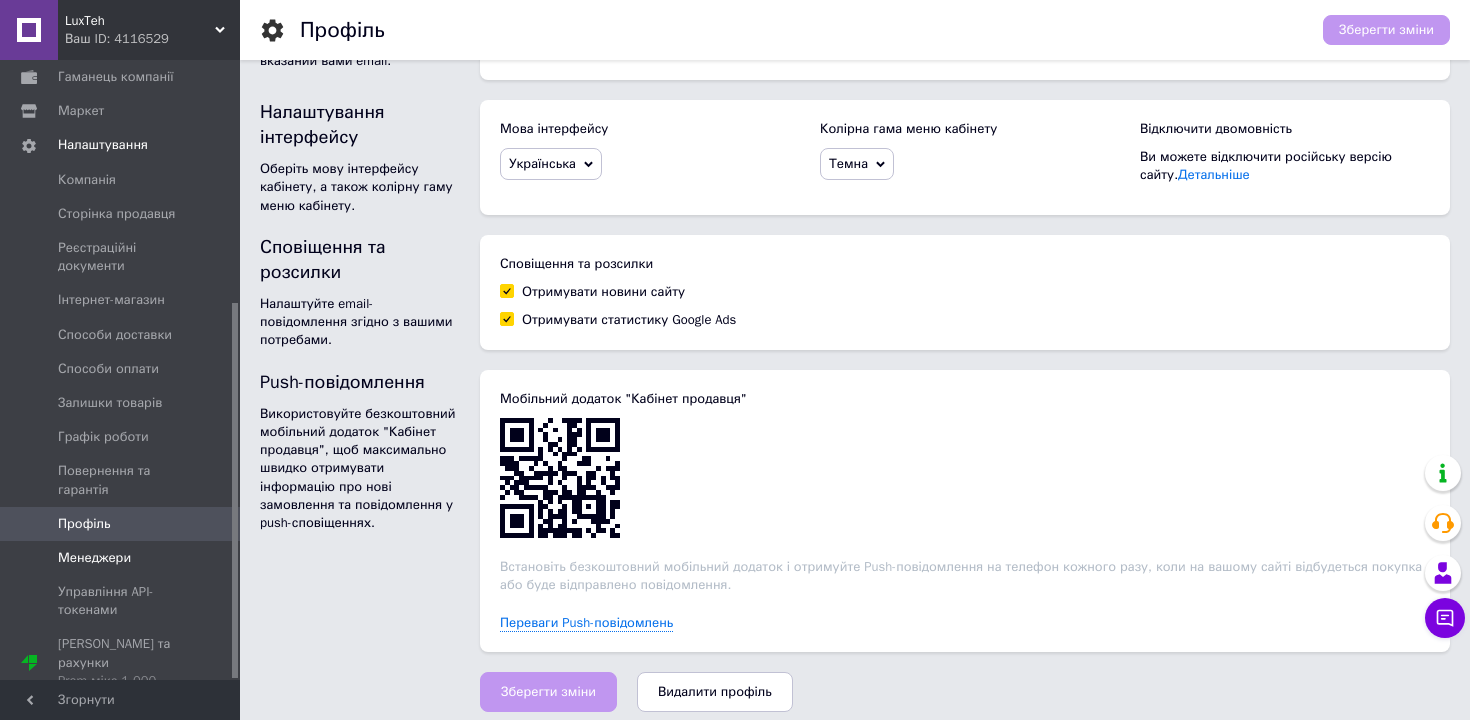 click on "Менеджери" at bounding box center (94, 558) 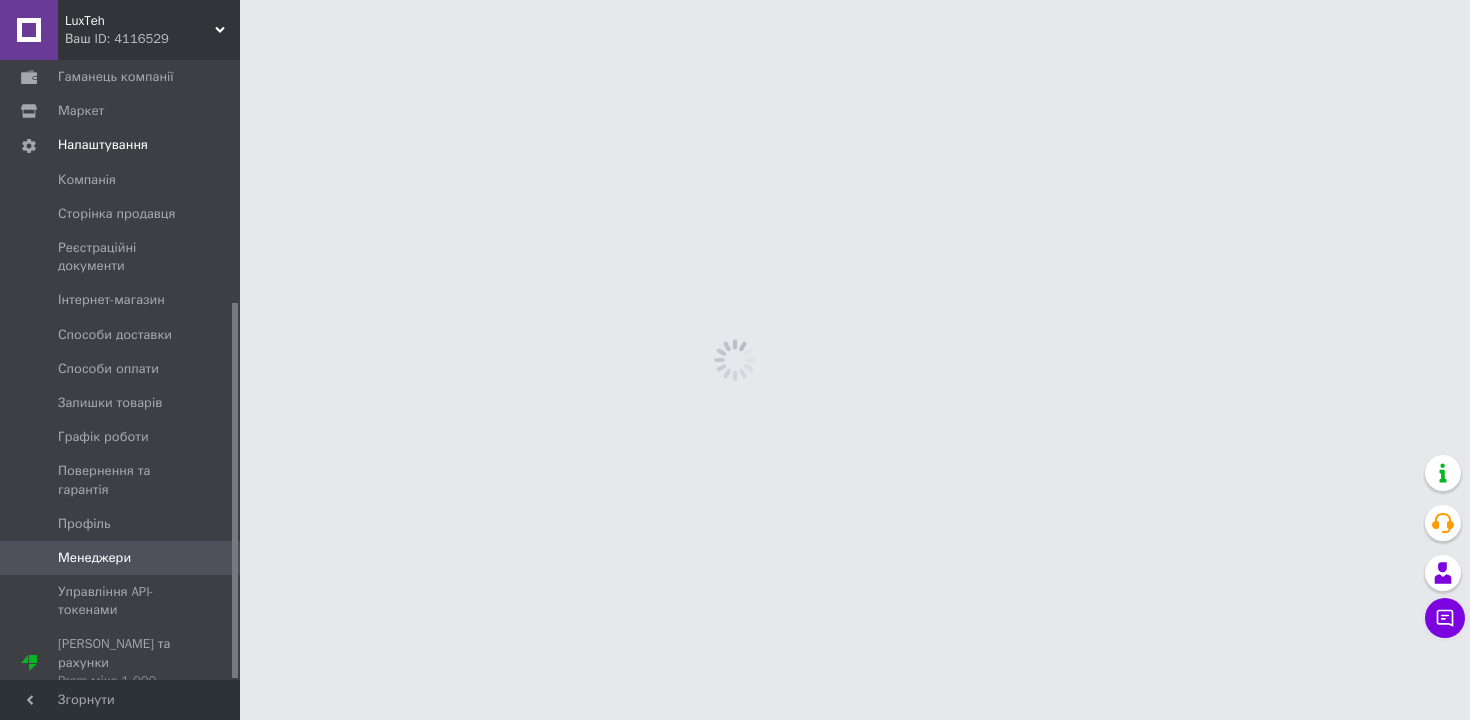 scroll, scrollTop: 0, scrollLeft: 0, axis: both 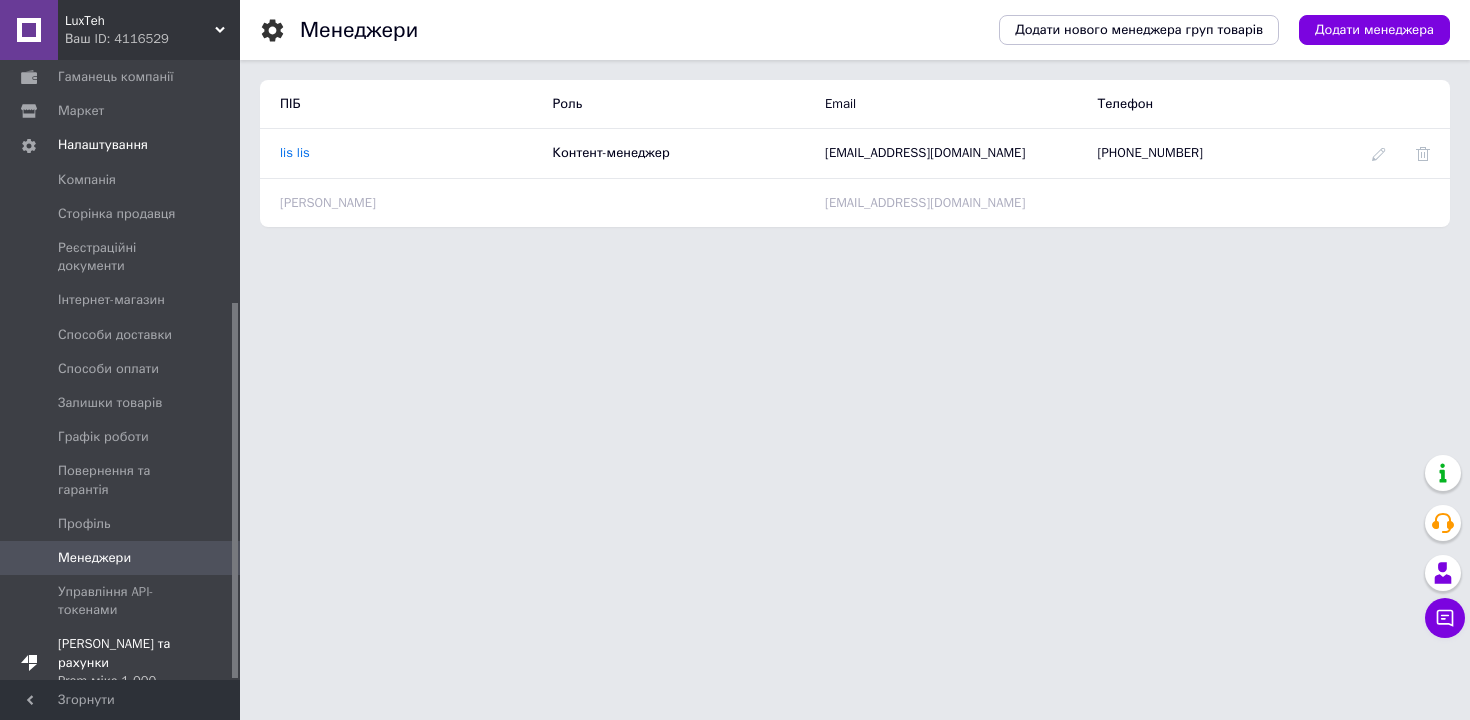 click on "Prom мікс 1 000" at bounding box center [121, 681] 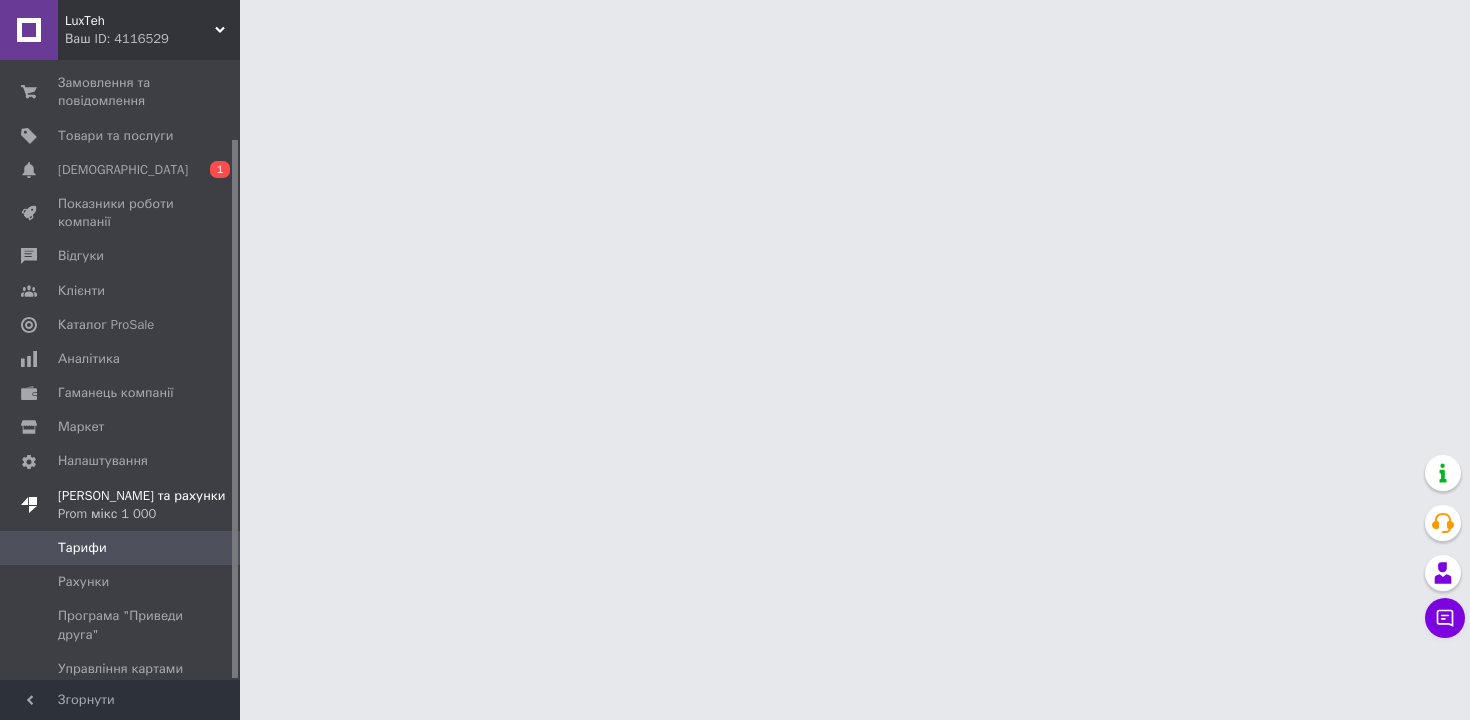 scroll, scrollTop: 90, scrollLeft: 0, axis: vertical 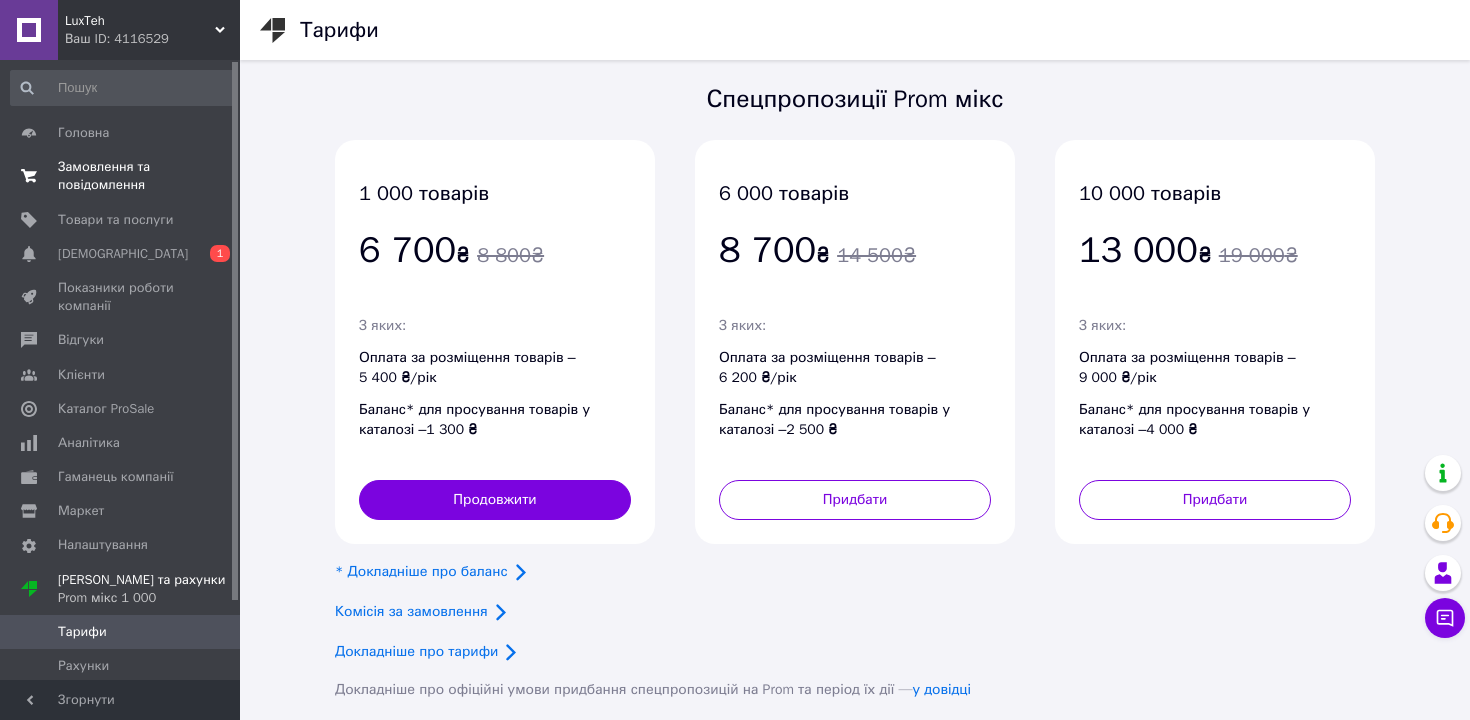 click on "Замовлення та повідомлення" at bounding box center (121, 176) 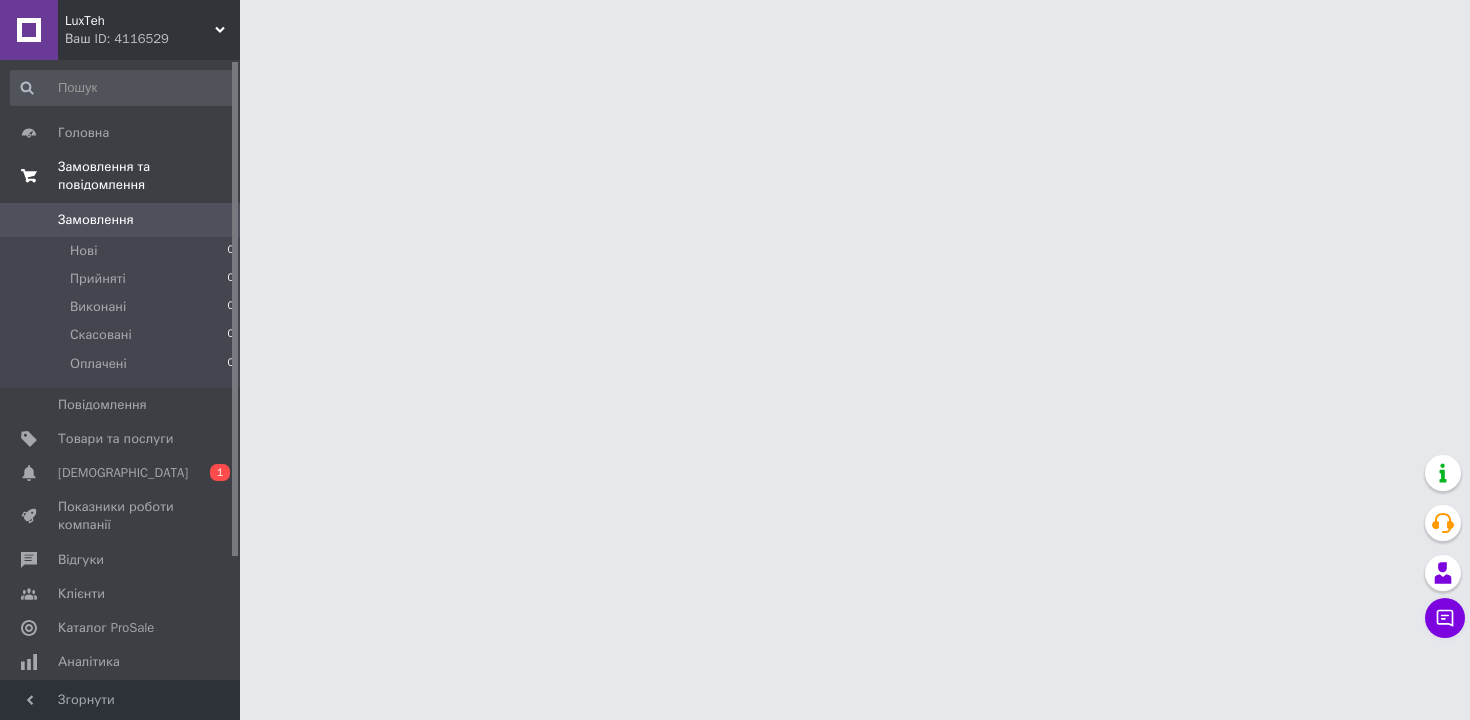 scroll, scrollTop: 0, scrollLeft: 0, axis: both 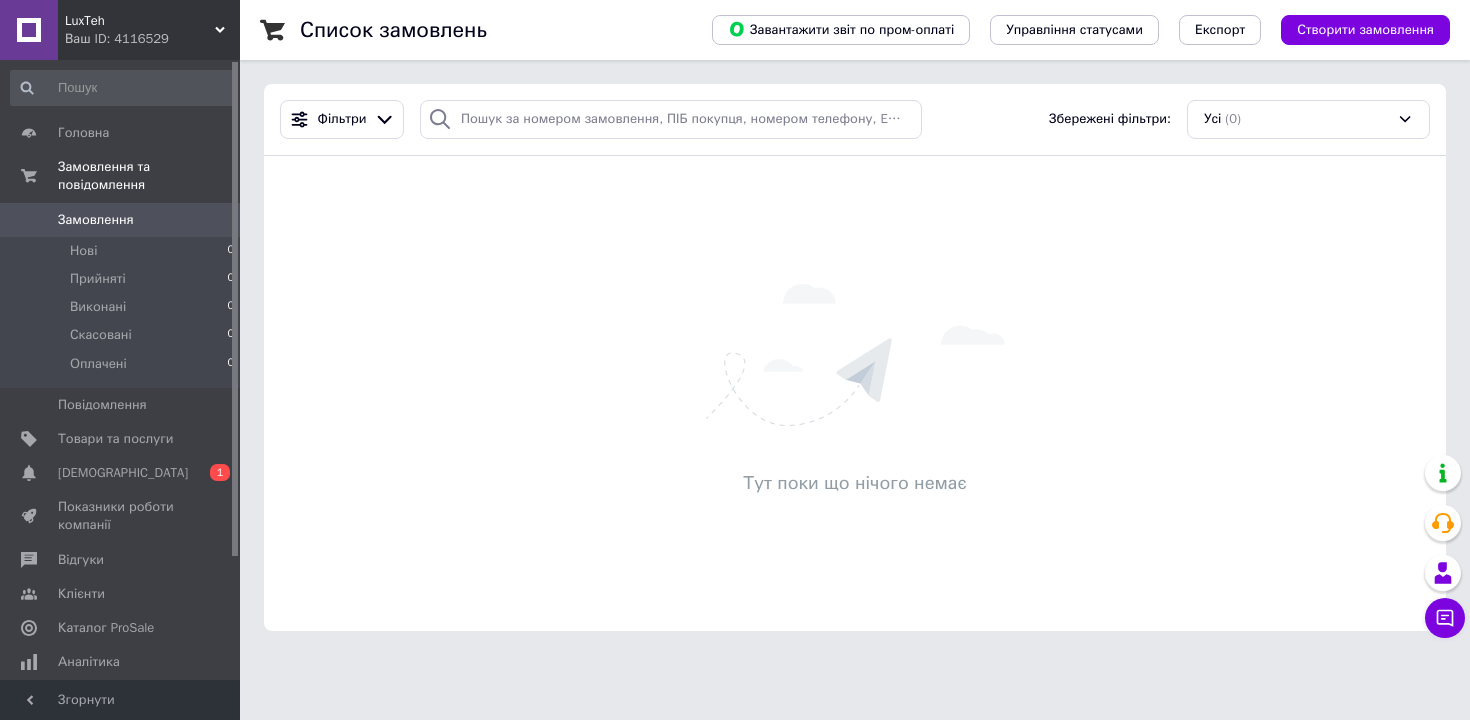 click on "LuxTeh Ваш ID: 4116529" at bounding box center (149, 30) 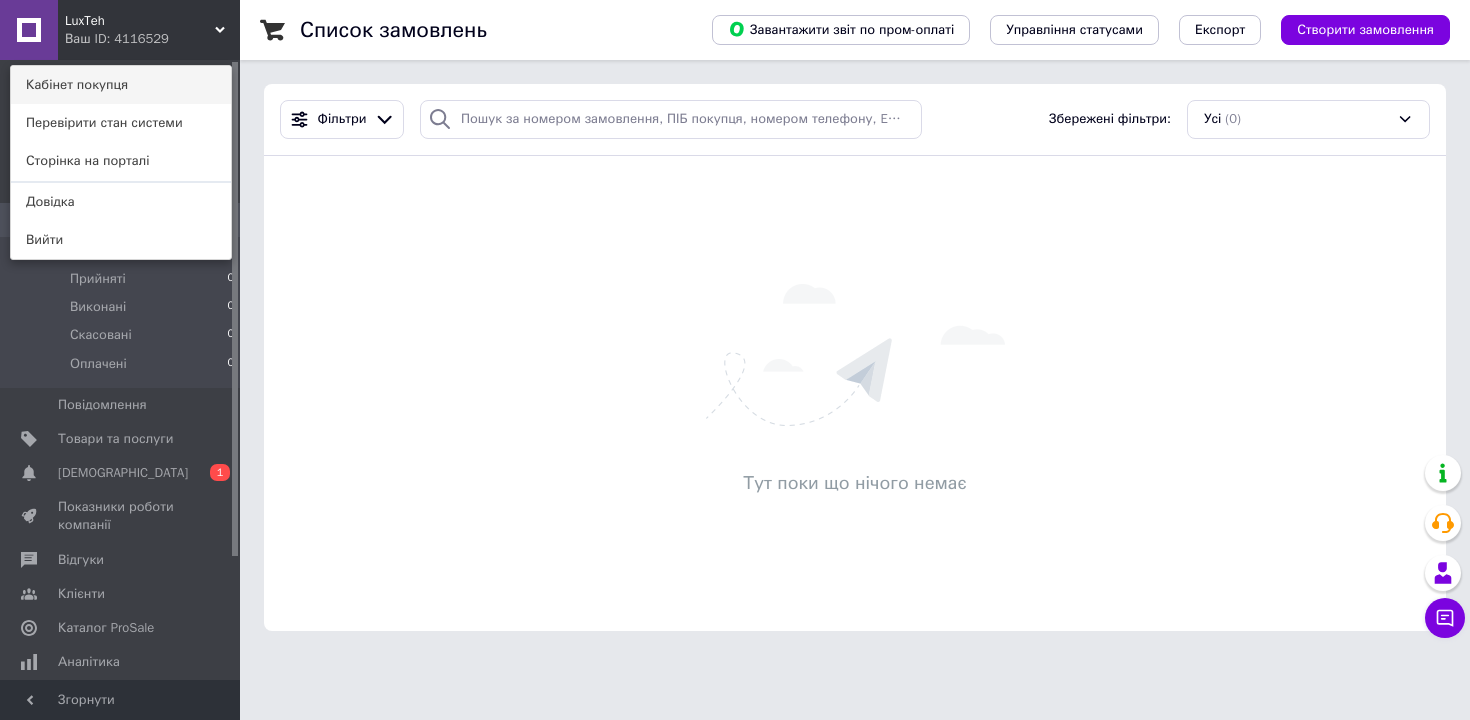click on "Кабінет покупця" at bounding box center (121, 85) 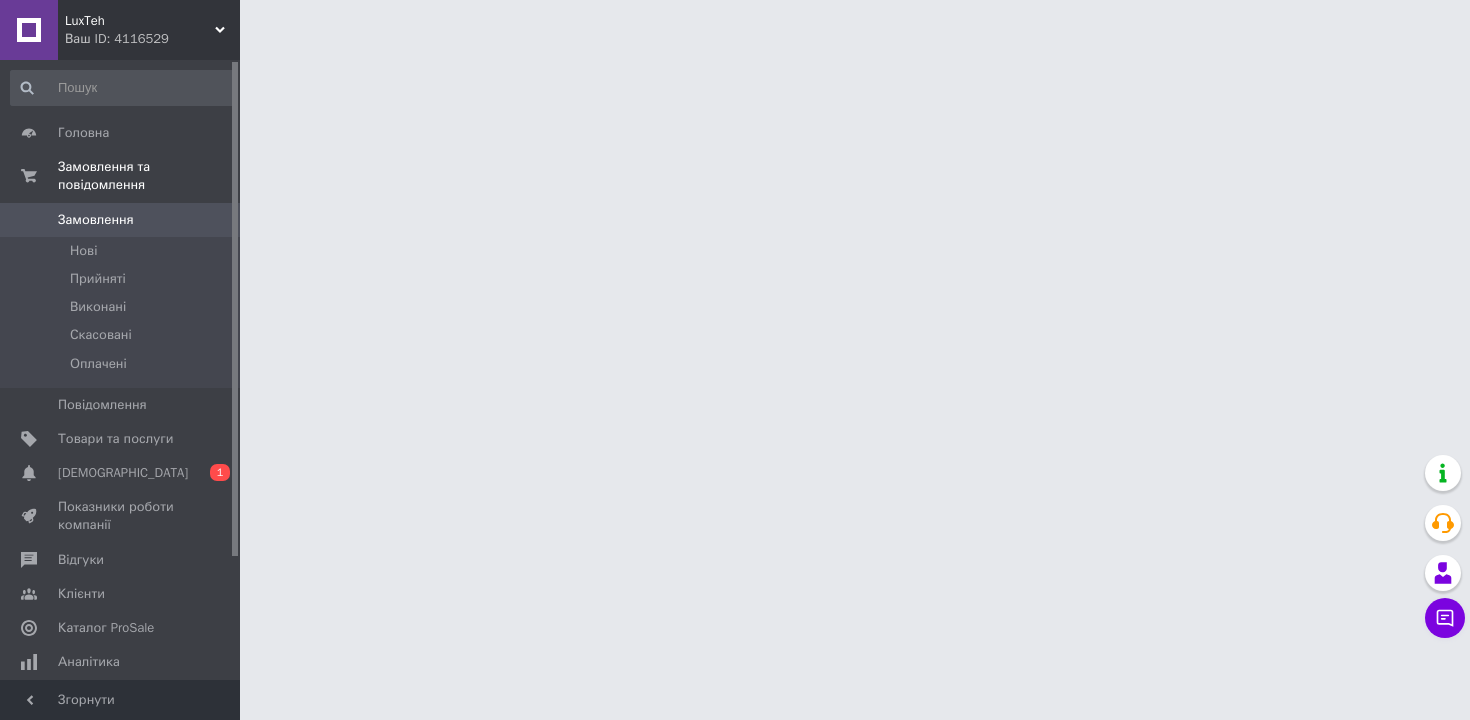 scroll, scrollTop: 0, scrollLeft: 0, axis: both 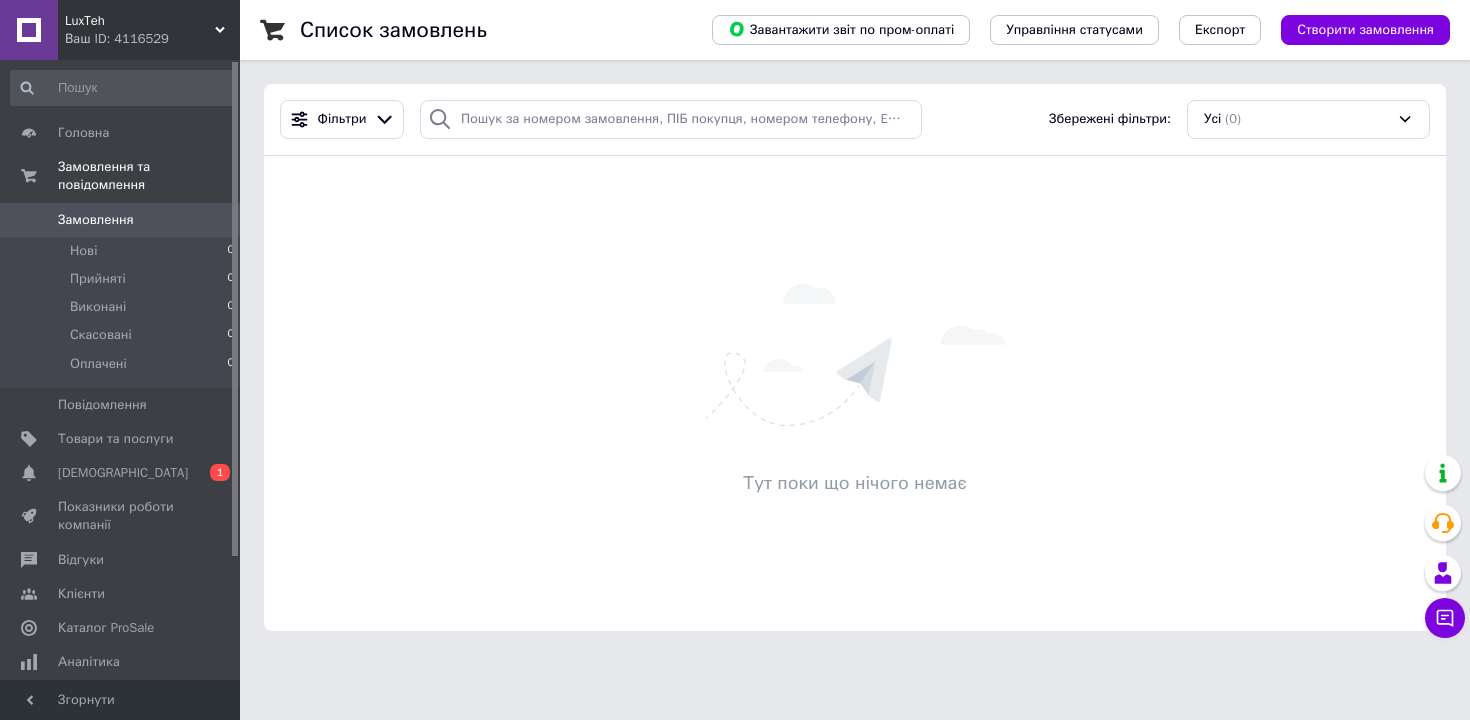 click 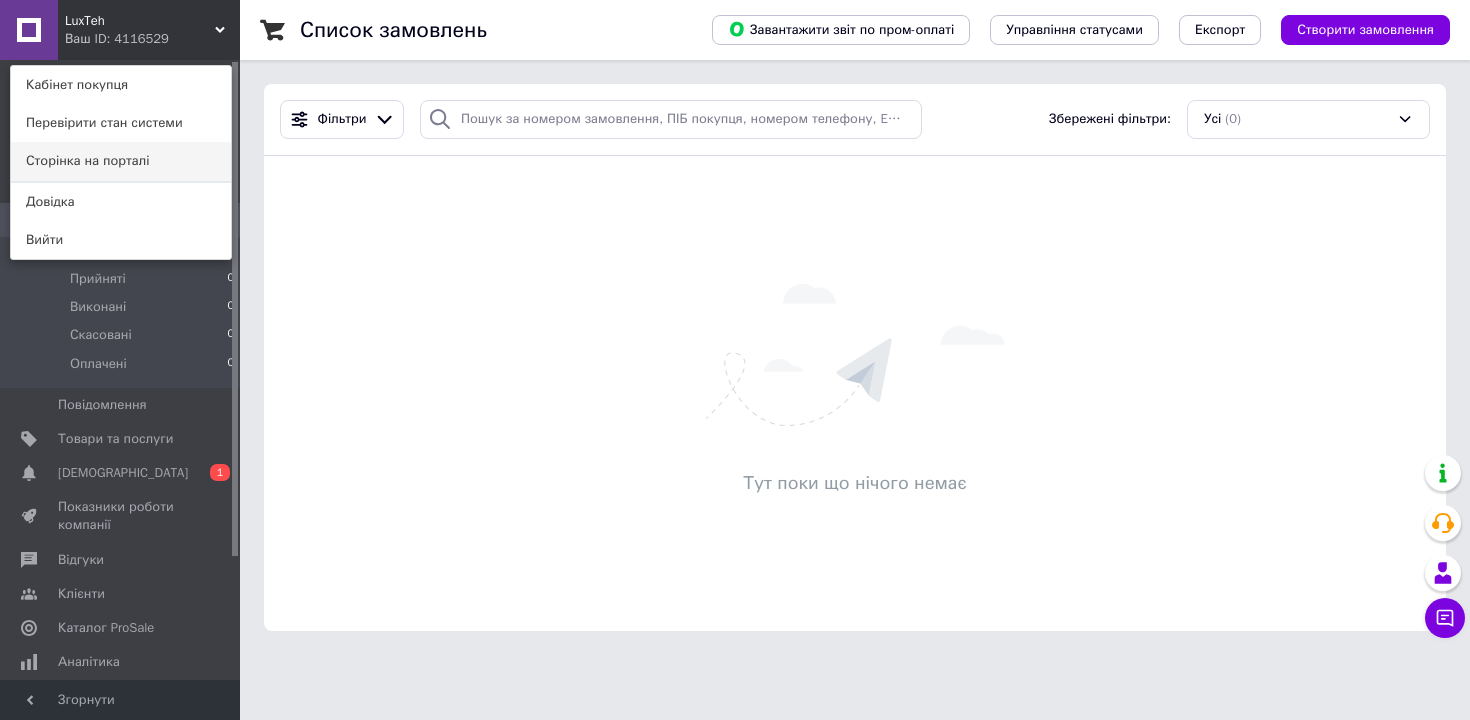click on "Сторінка на порталі" at bounding box center [121, 161] 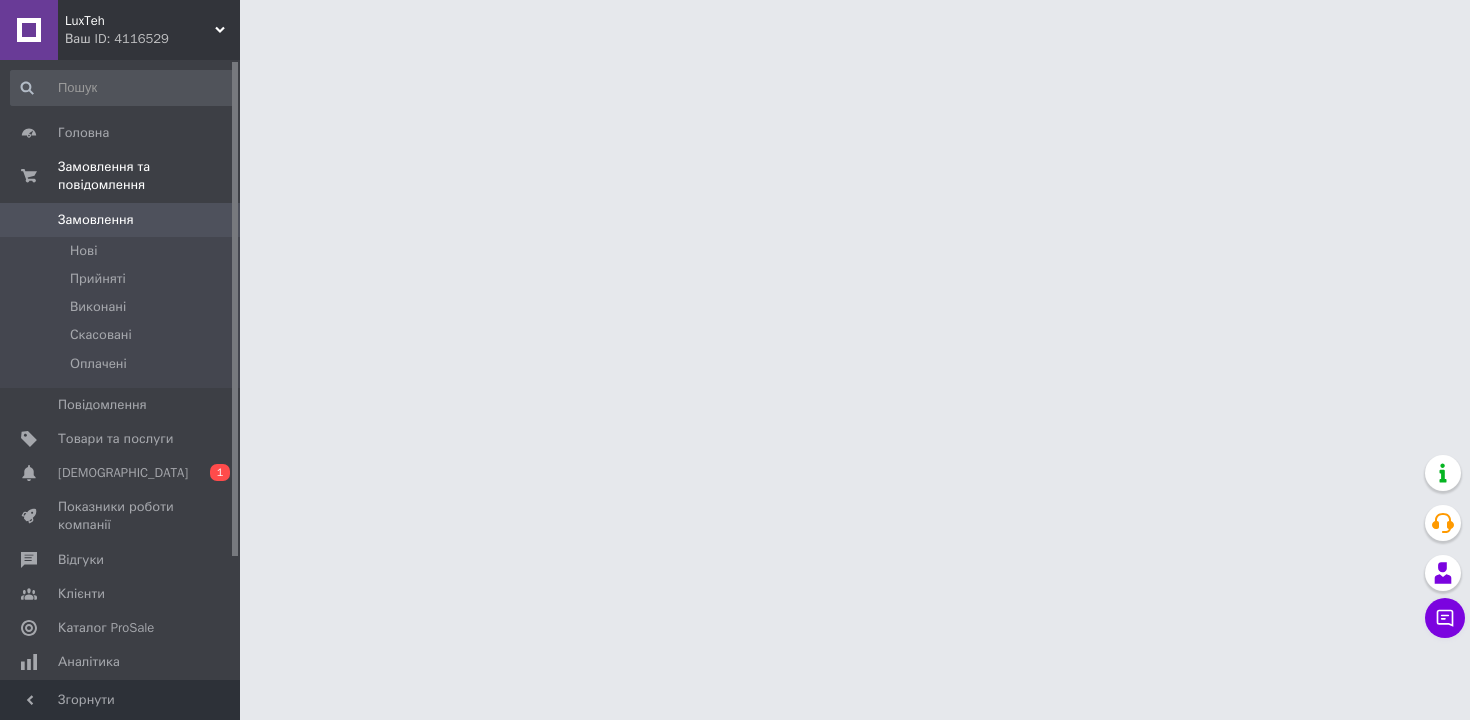 scroll, scrollTop: 0, scrollLeft: 0, axis: both 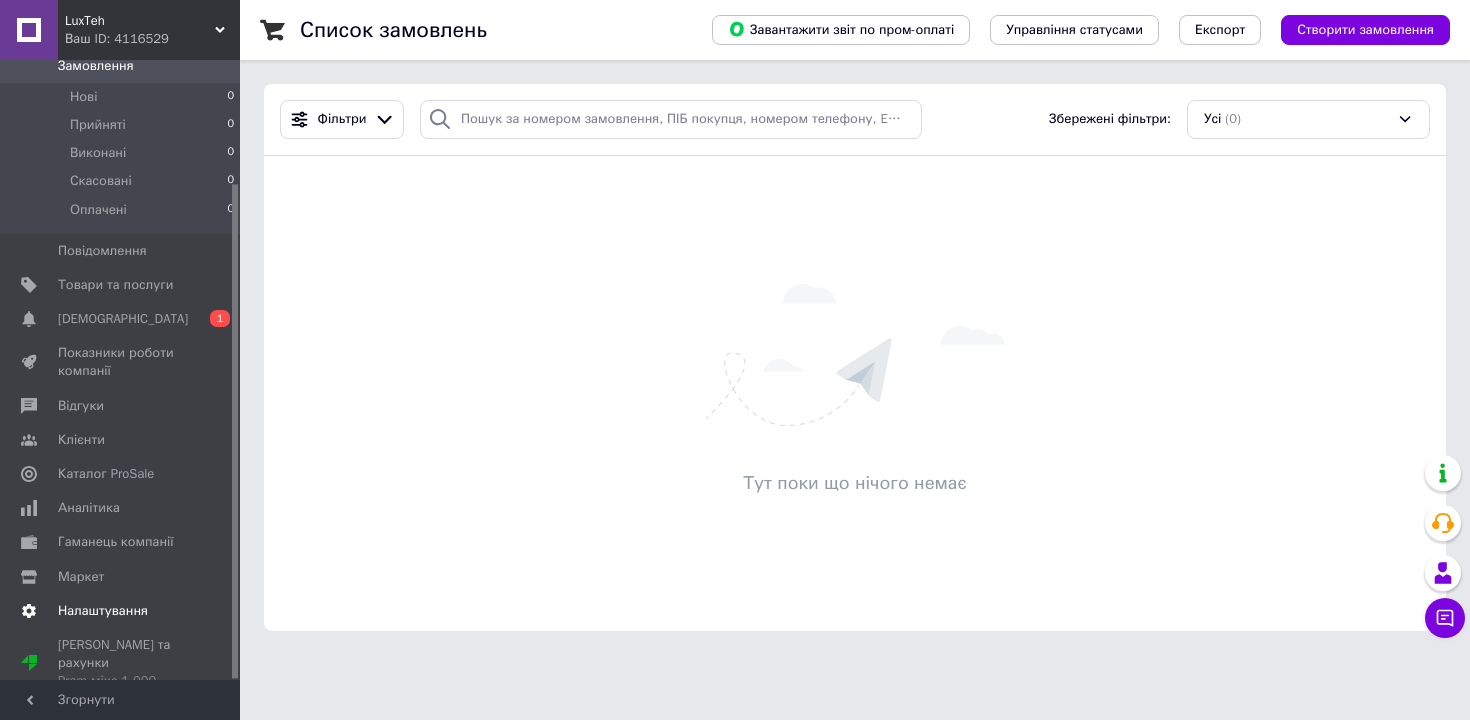 click on "Налаштування" at bounding box center [103, 611] 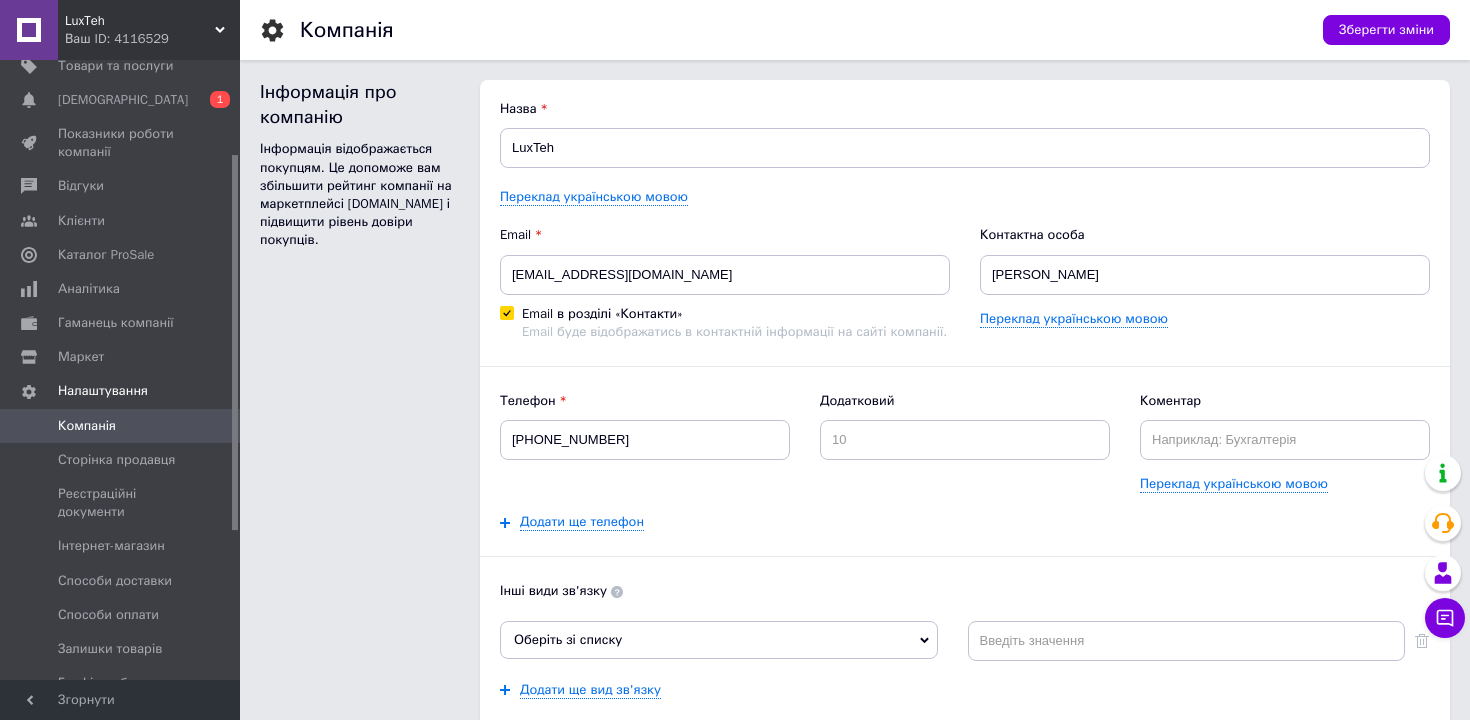 scroll, scrollTop: 0, scrollLeft: 0, axis: both 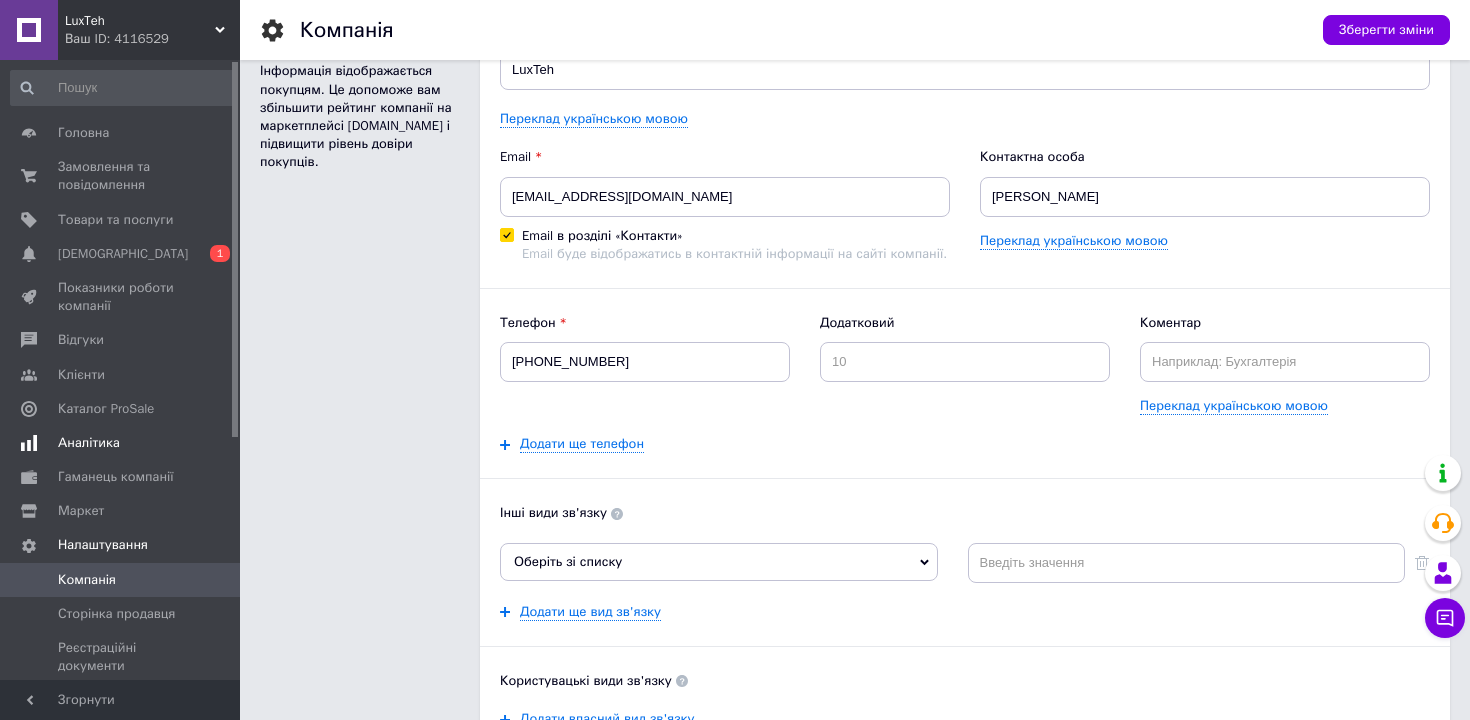 click on "Аналітика" at bounding box center [89, 443] 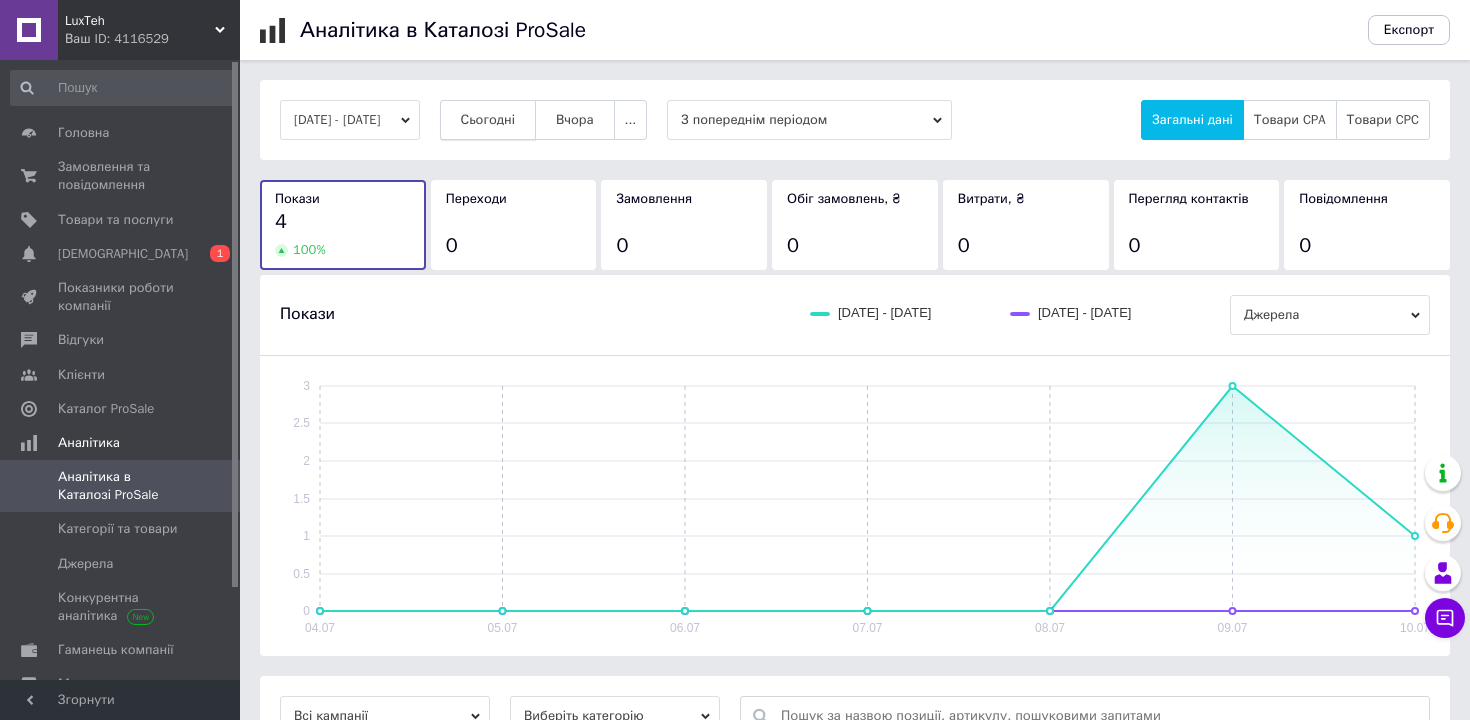 click on "Сьогодні" at bounding box center [488, 120] 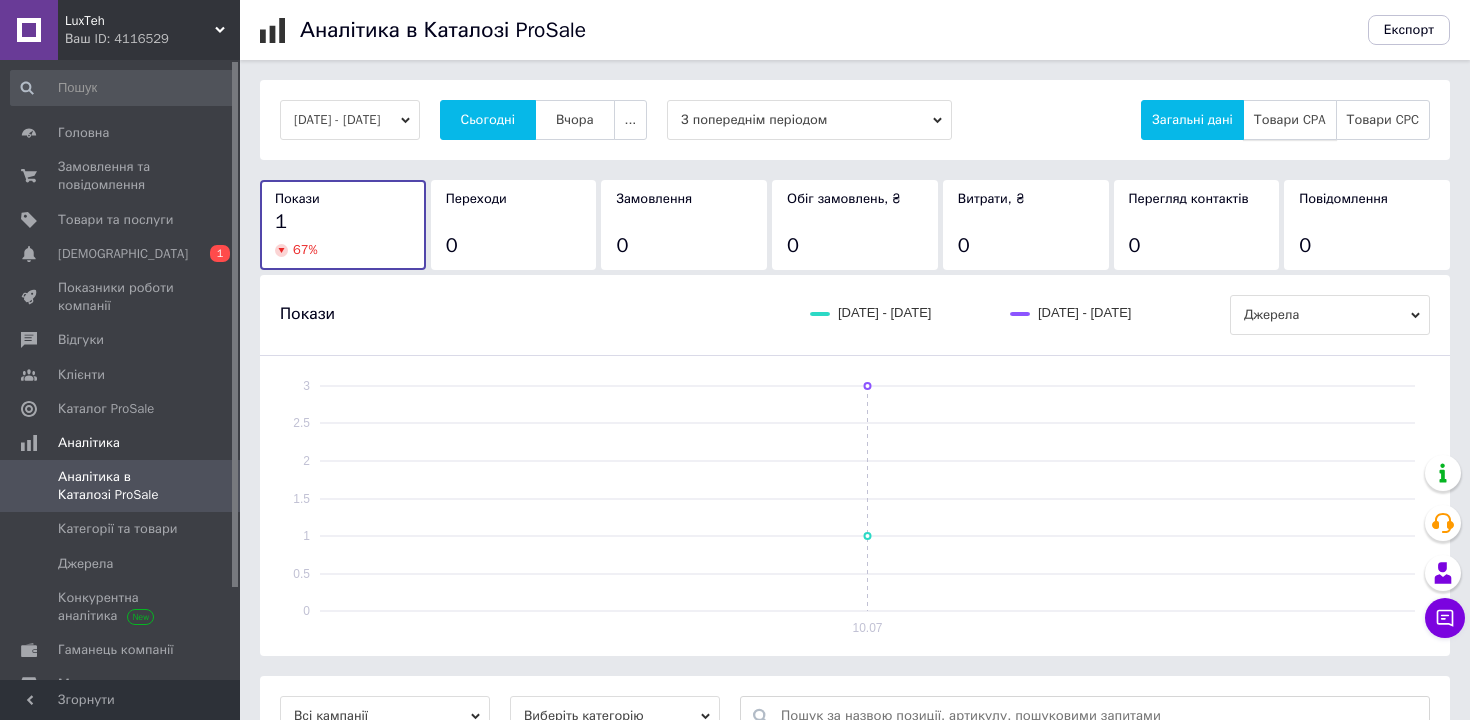 click on "Товари CPA" at bounding box center (1290, 120) 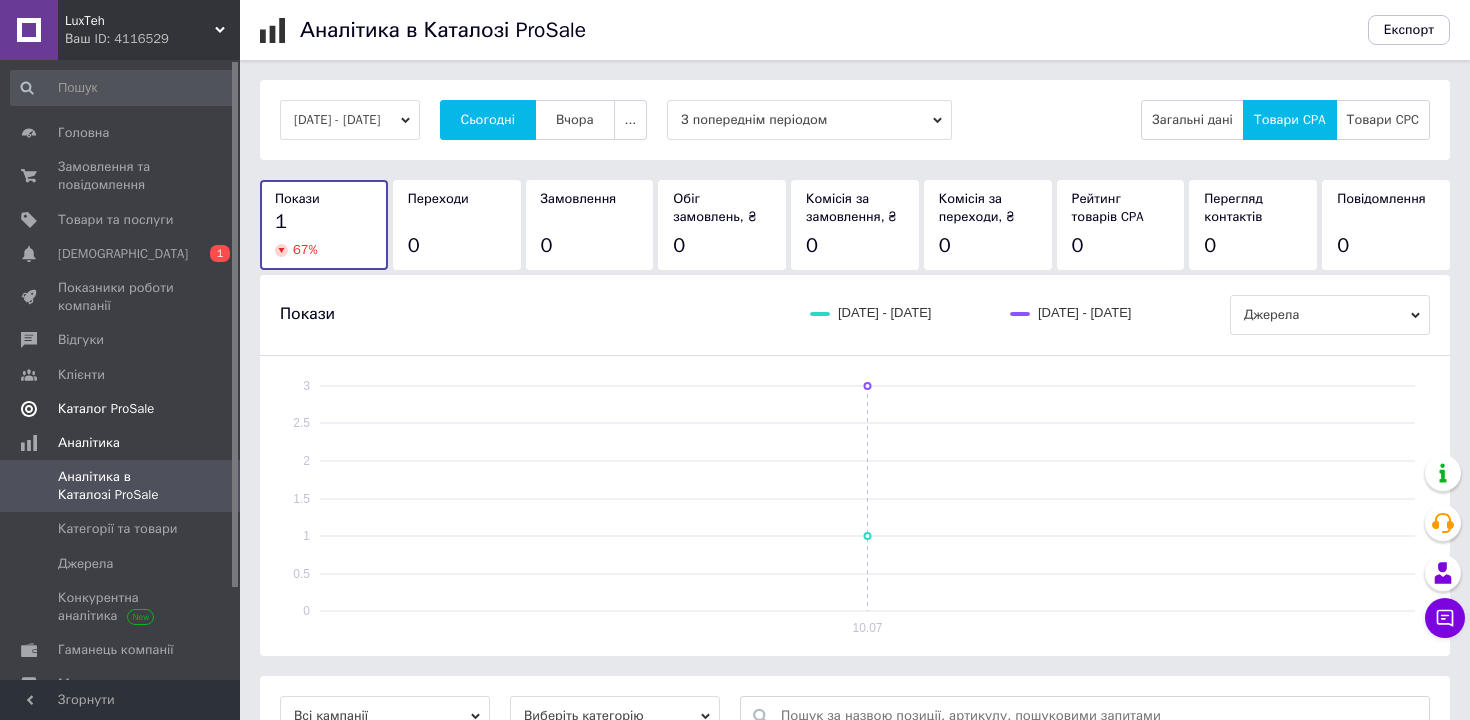 click on "Каталог ProSale" at bounding box center (106, 409) 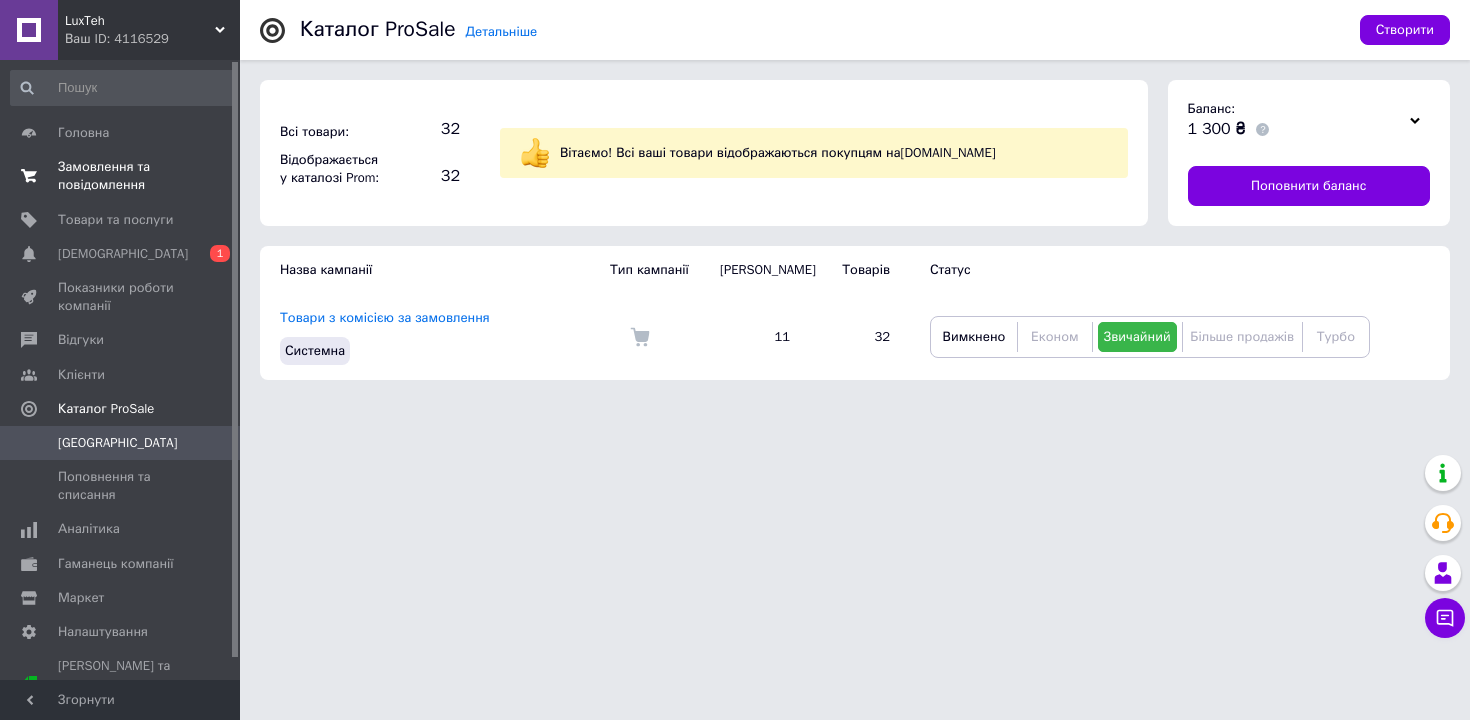 click on "Замовлення та повідомлення" at bounding box center (121, 176) 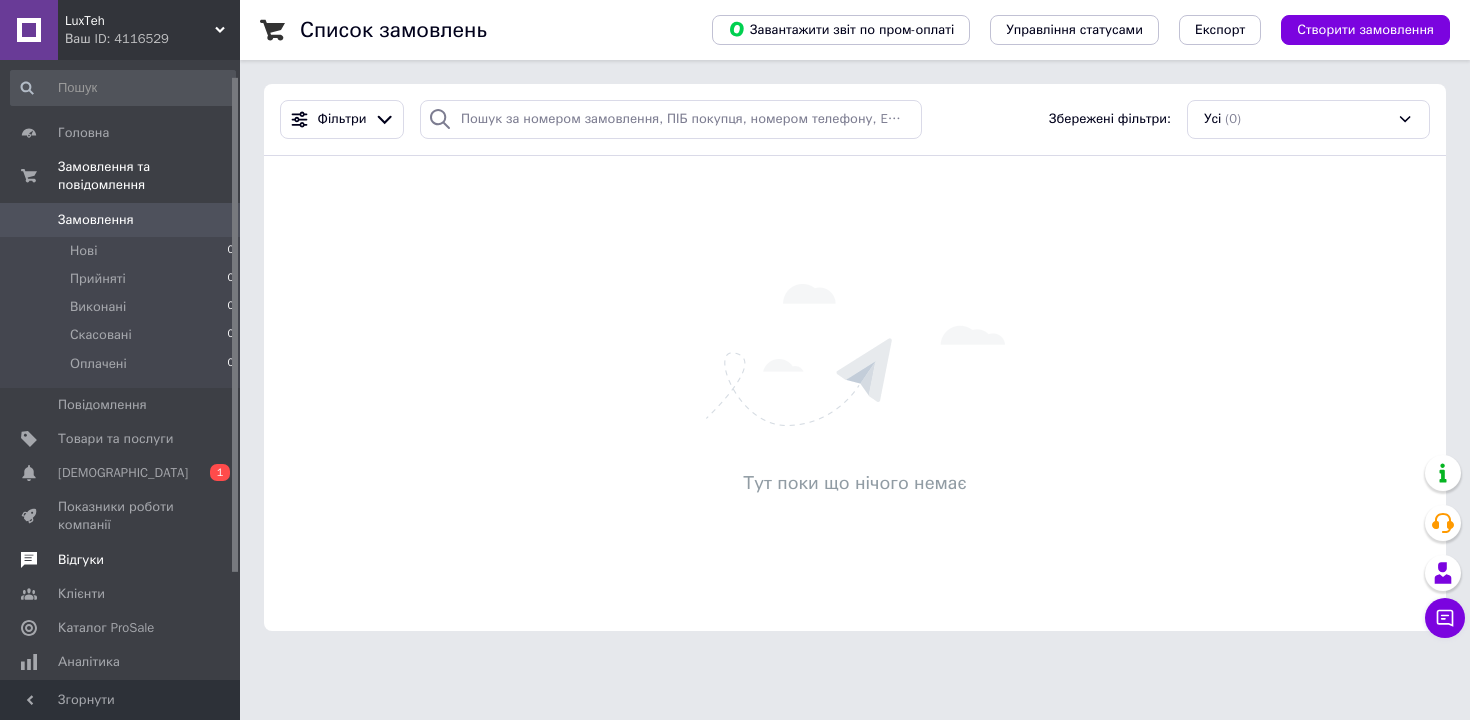 scroll, scrollTop: 154, scrollLeft: 0, axis: vertical 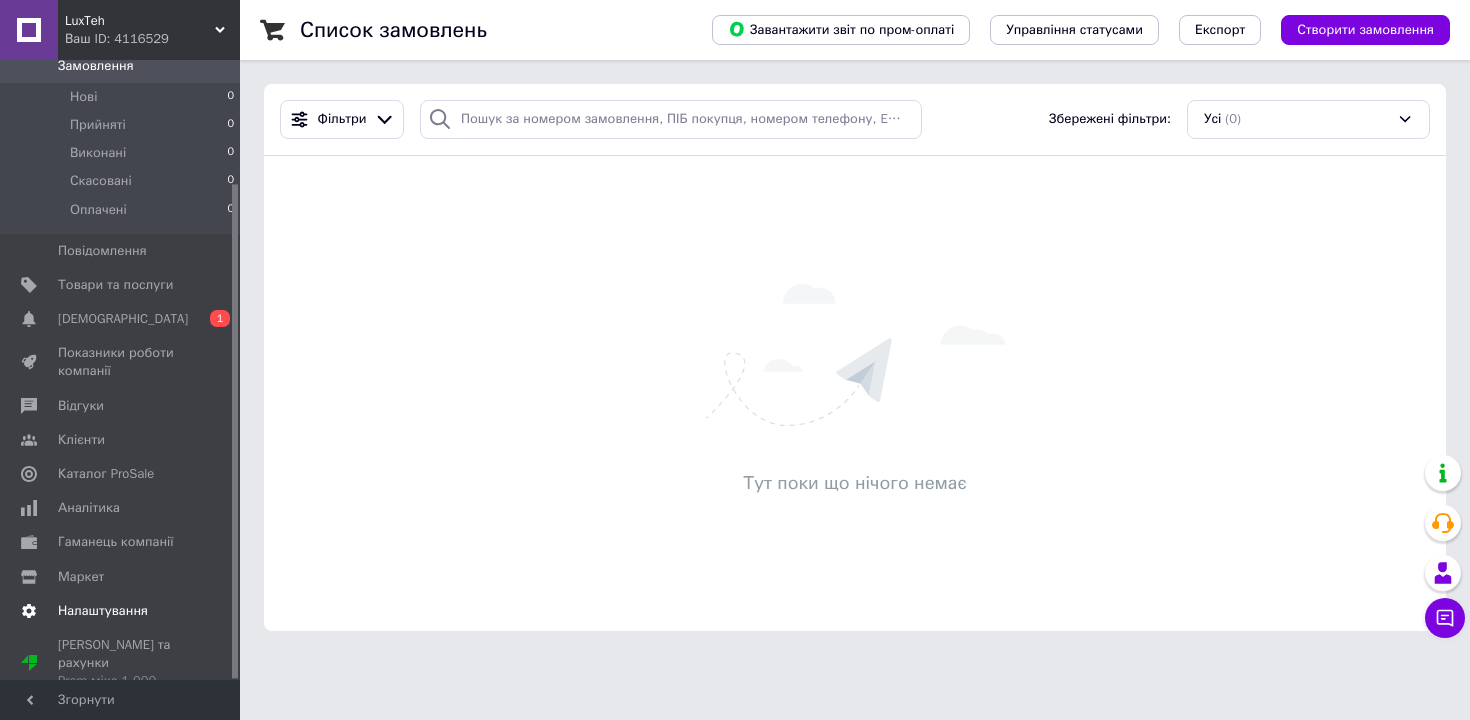 click on "Налаштування" at bounding box center (103, 611) 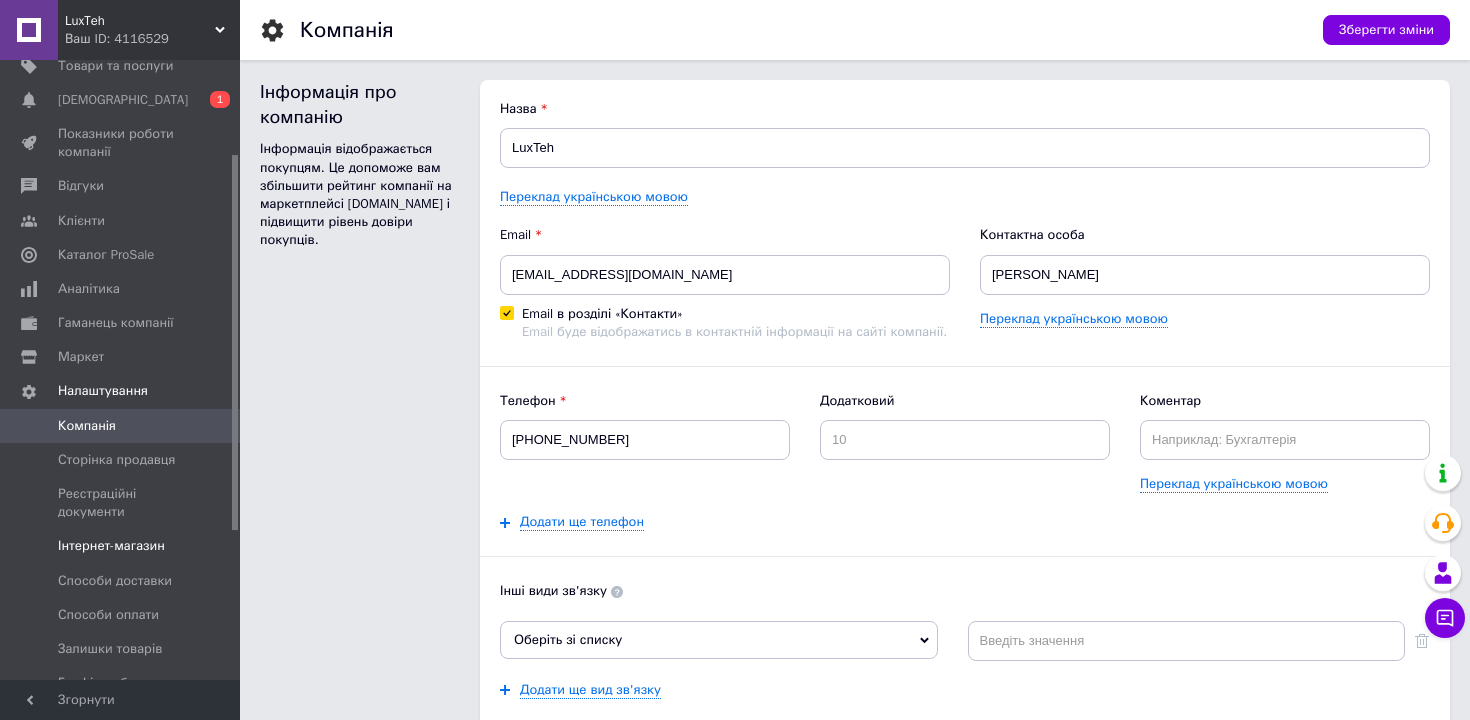scroll, scrollTop: 0, scrollLeft: 0, axis: both 